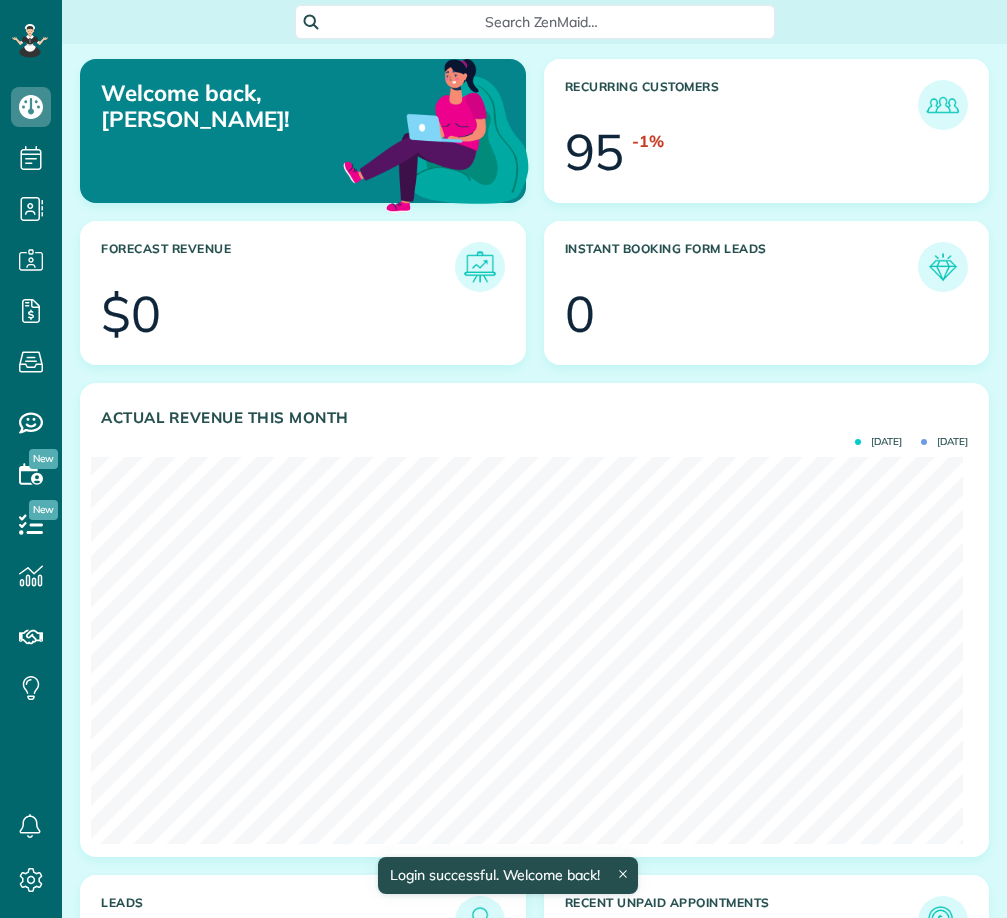 scroll, scrollTop: 0, scrollLeft: 0, axis: both 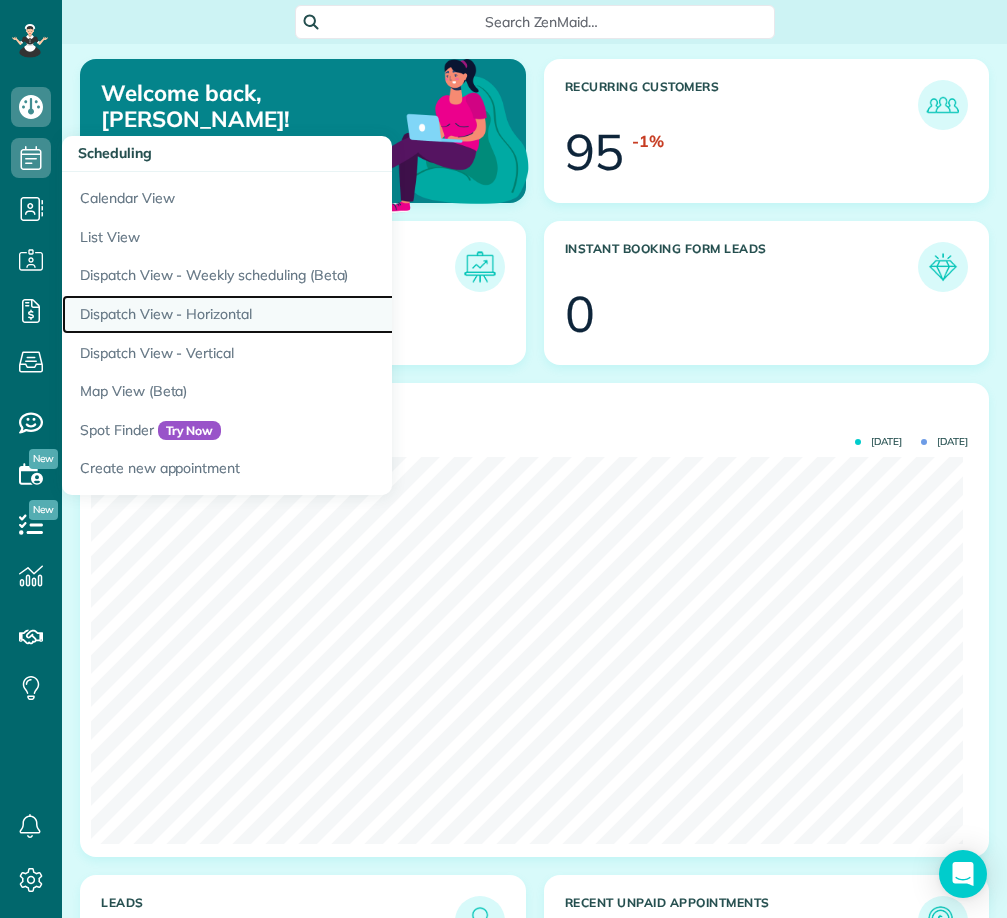 click on "Dispatch View - Horizontal" at bounding box center (312, 314) 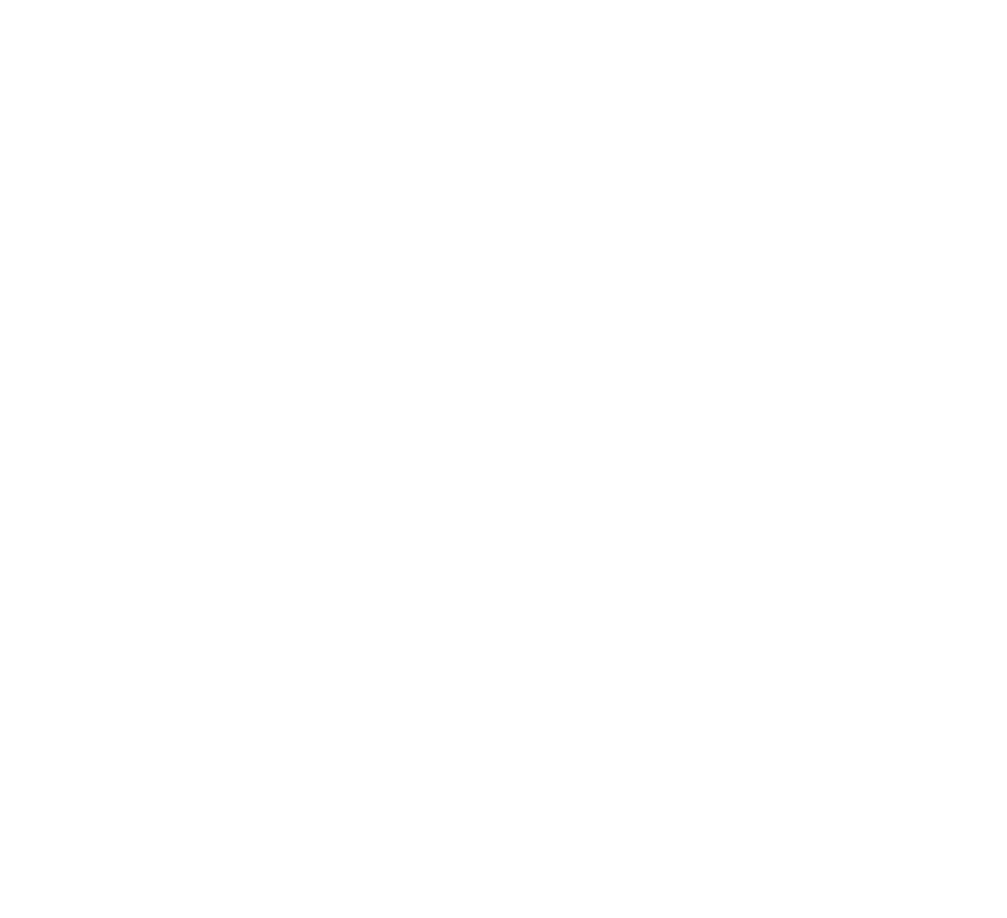 scroll, scrollTop: 0, scrollLeft: 0, axis: both 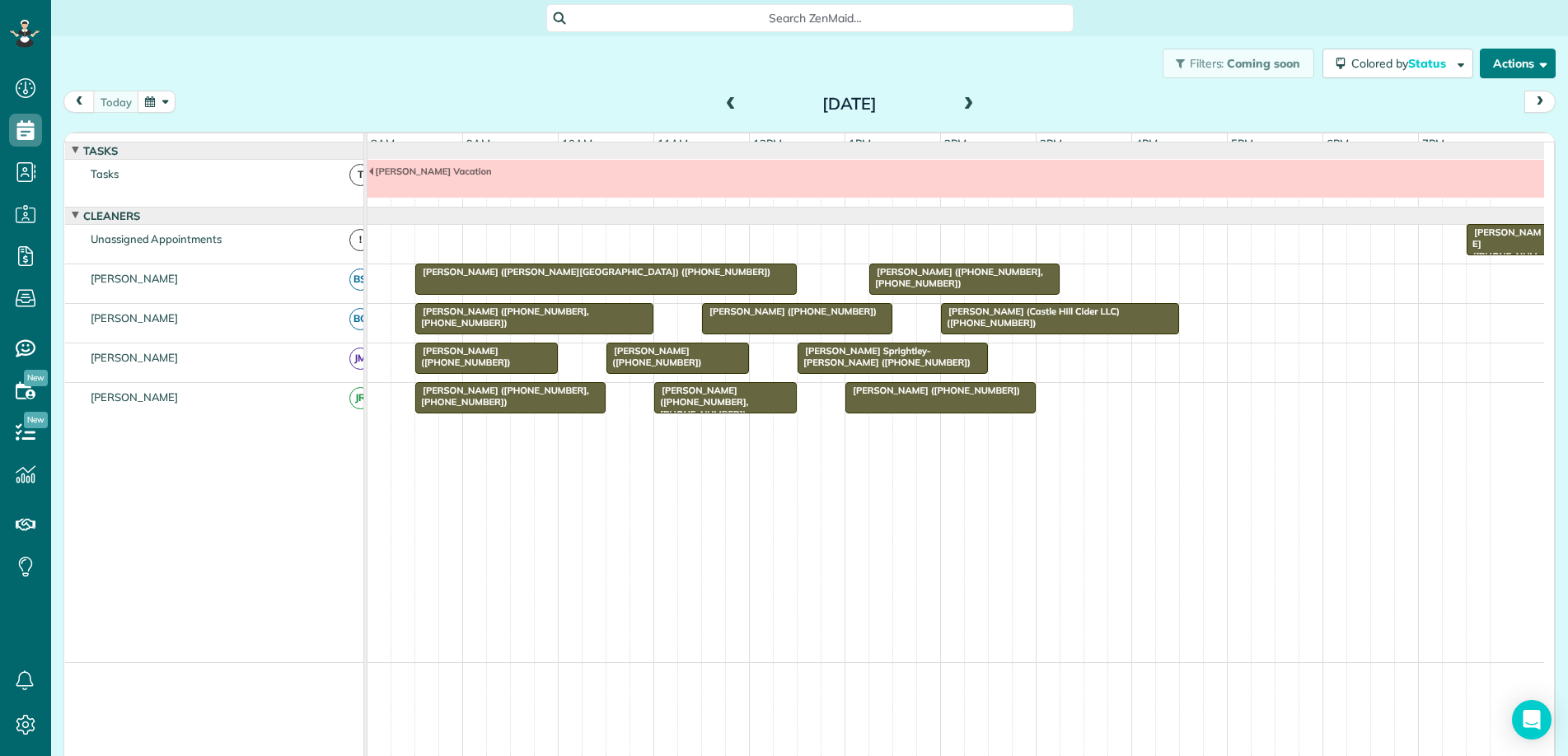click on "Actions" at bounding box center [1518, 63] 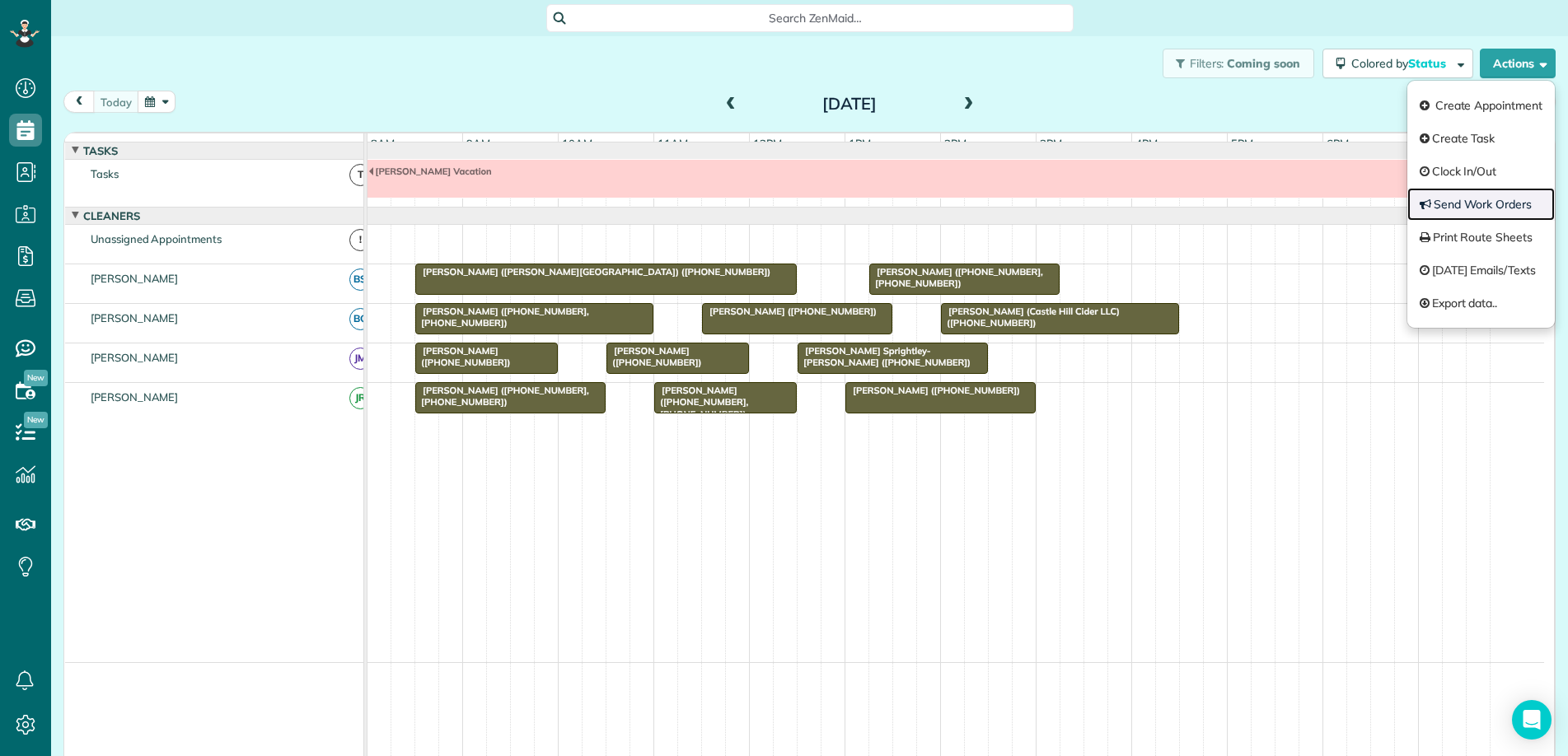 click on "Send Work Orders" at bounding box center (1481, 204) 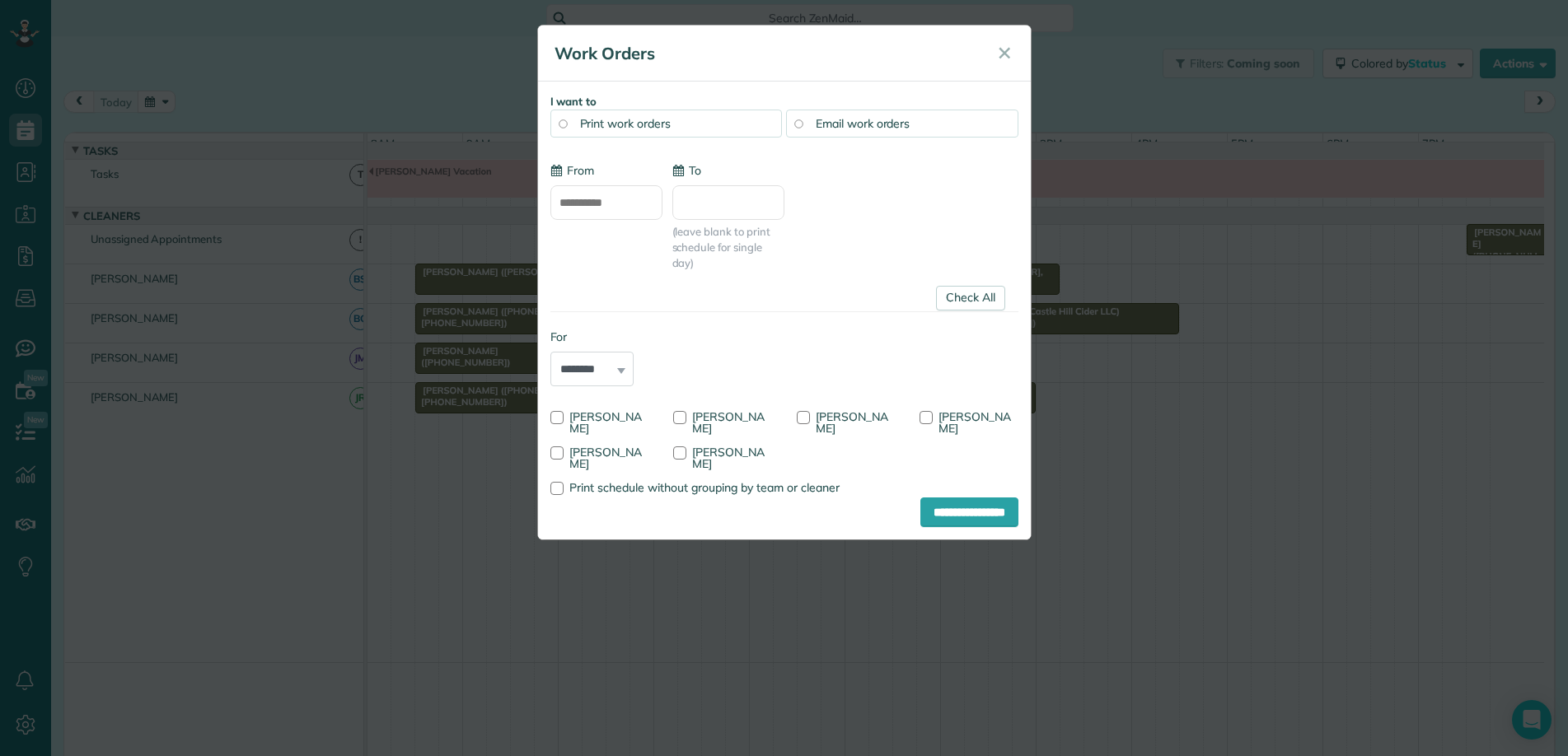 type on "**********" 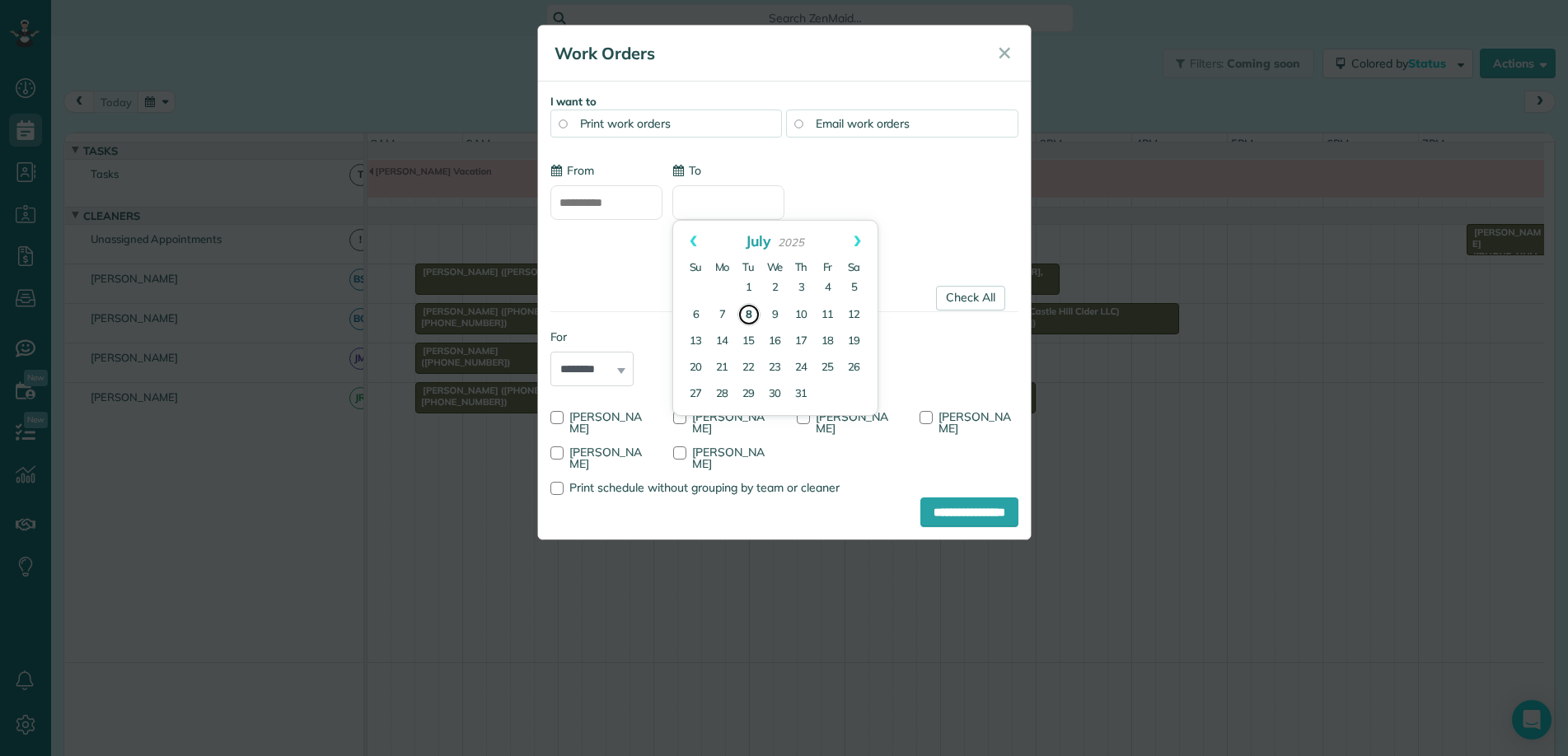 click on "8" at bounding box center [749, 315] 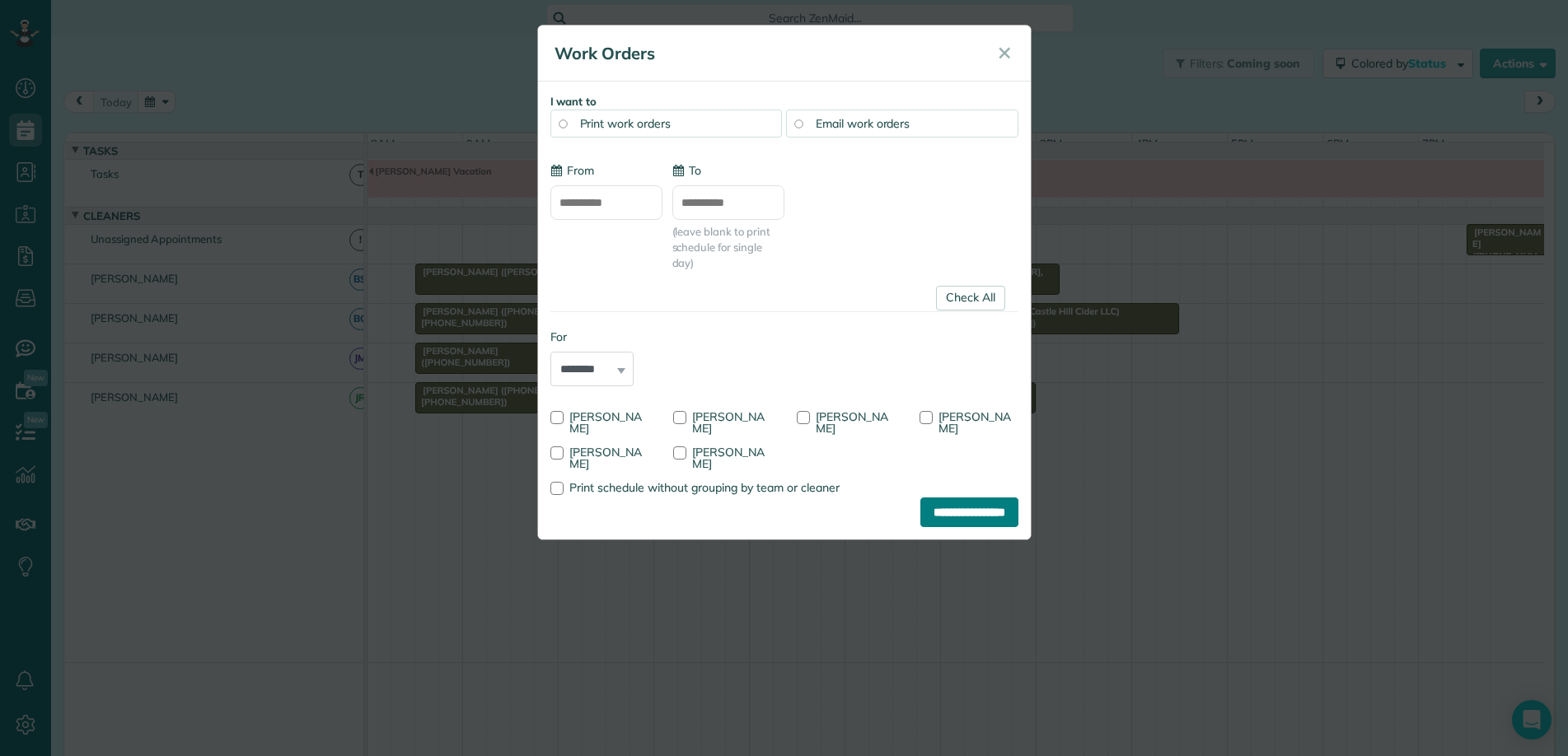 click on "**********" at bounding box center (969, 512) 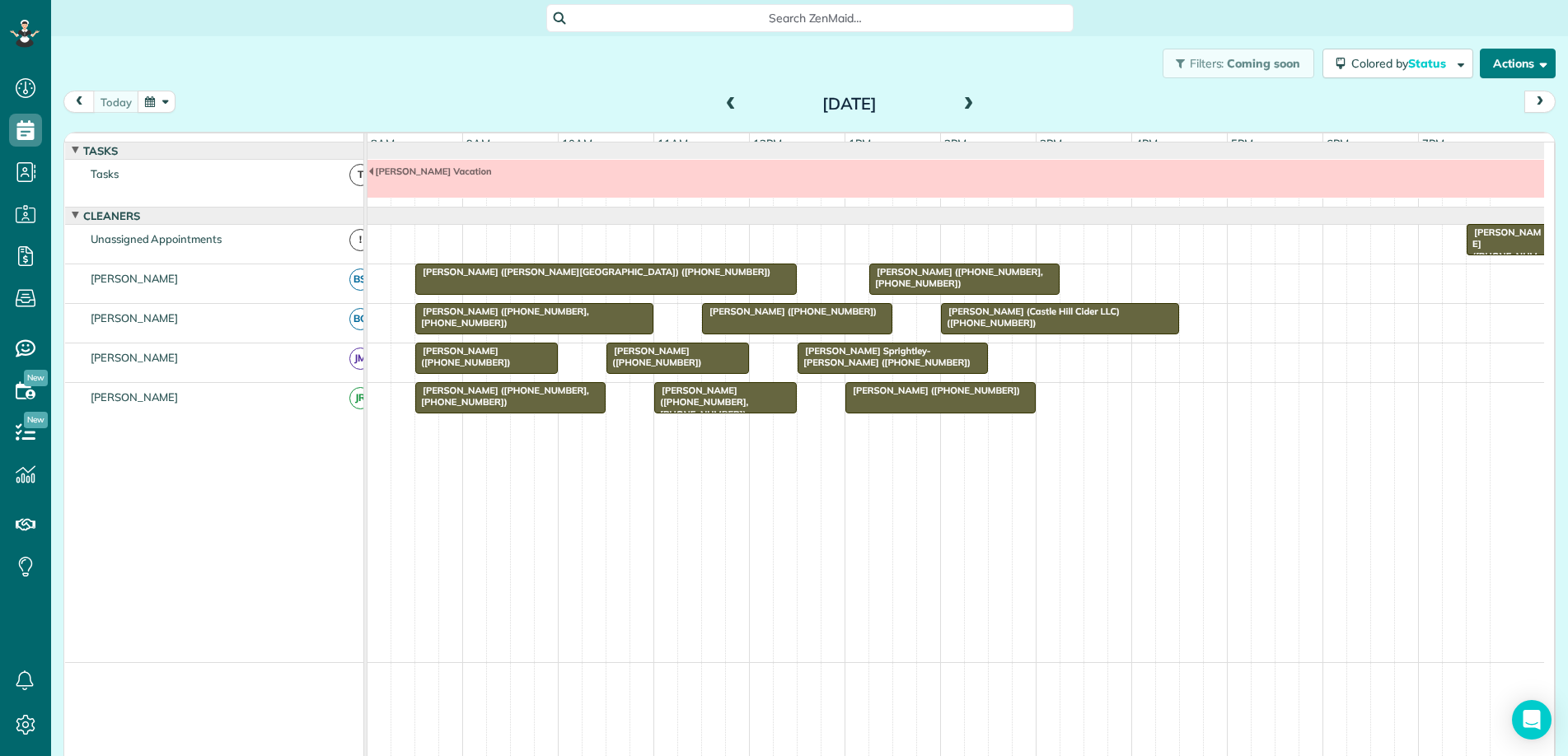 click on "Actions" at bounding box center (1518, 63) 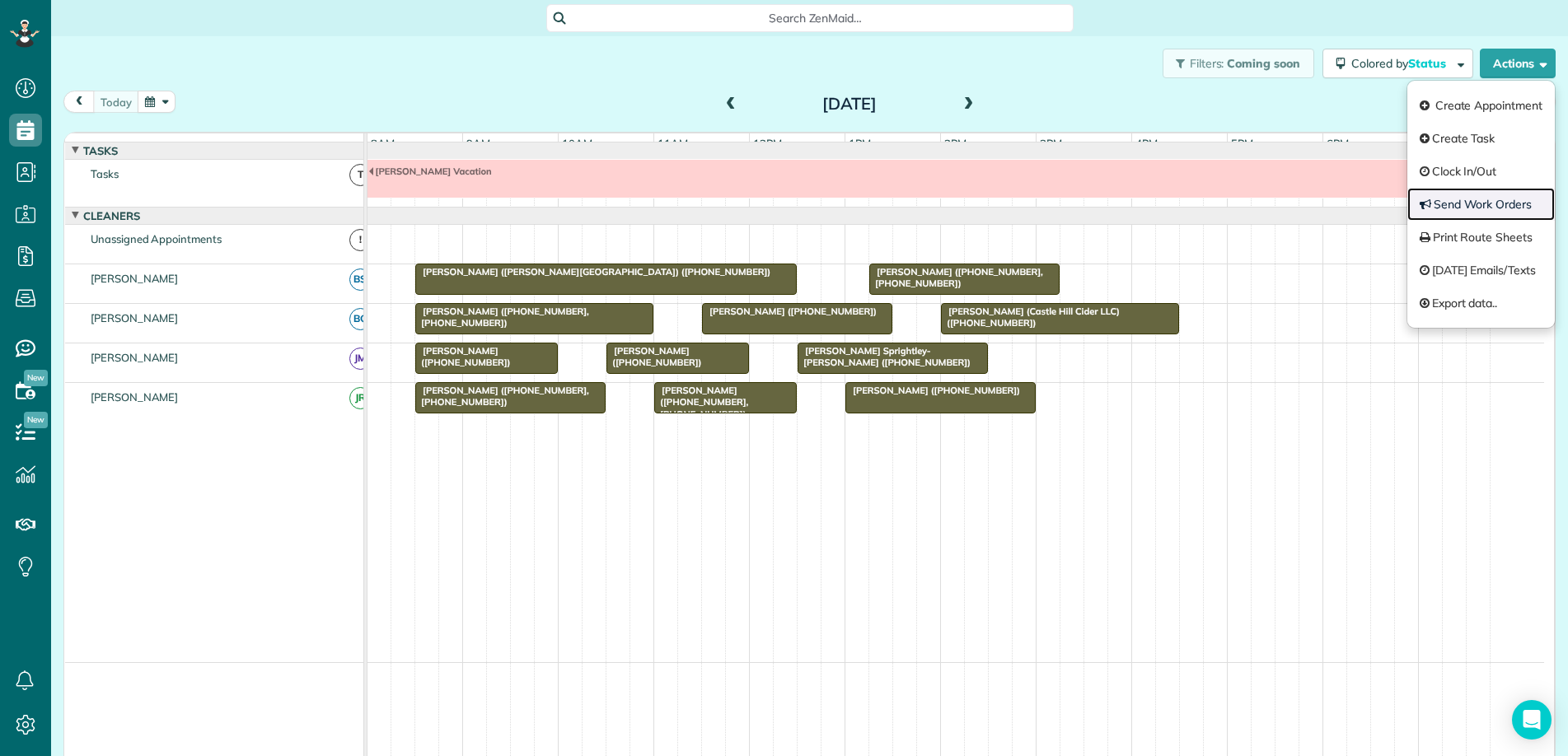 click on "Send Work Orders" at bounding box center (1481, 204) 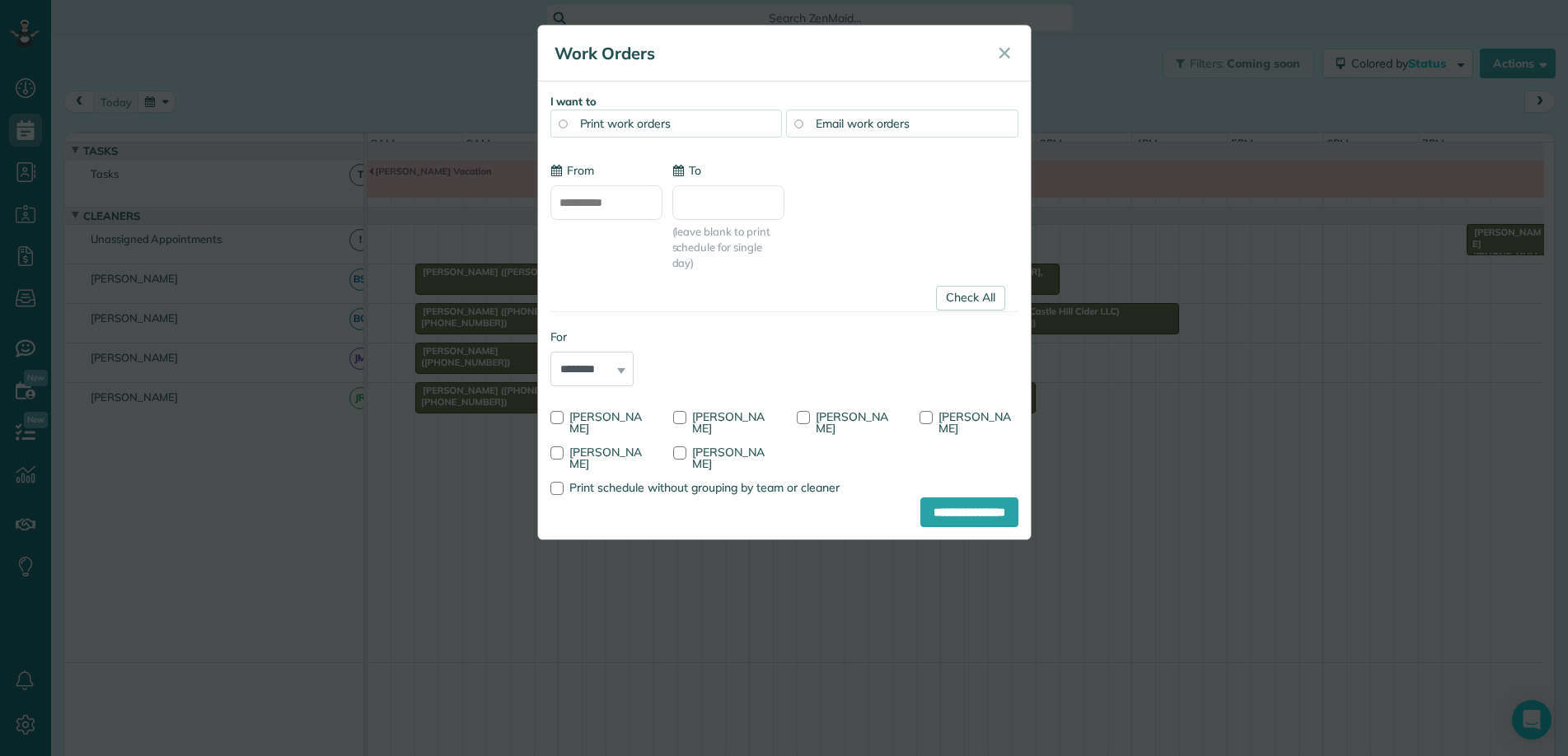 type on "**********" 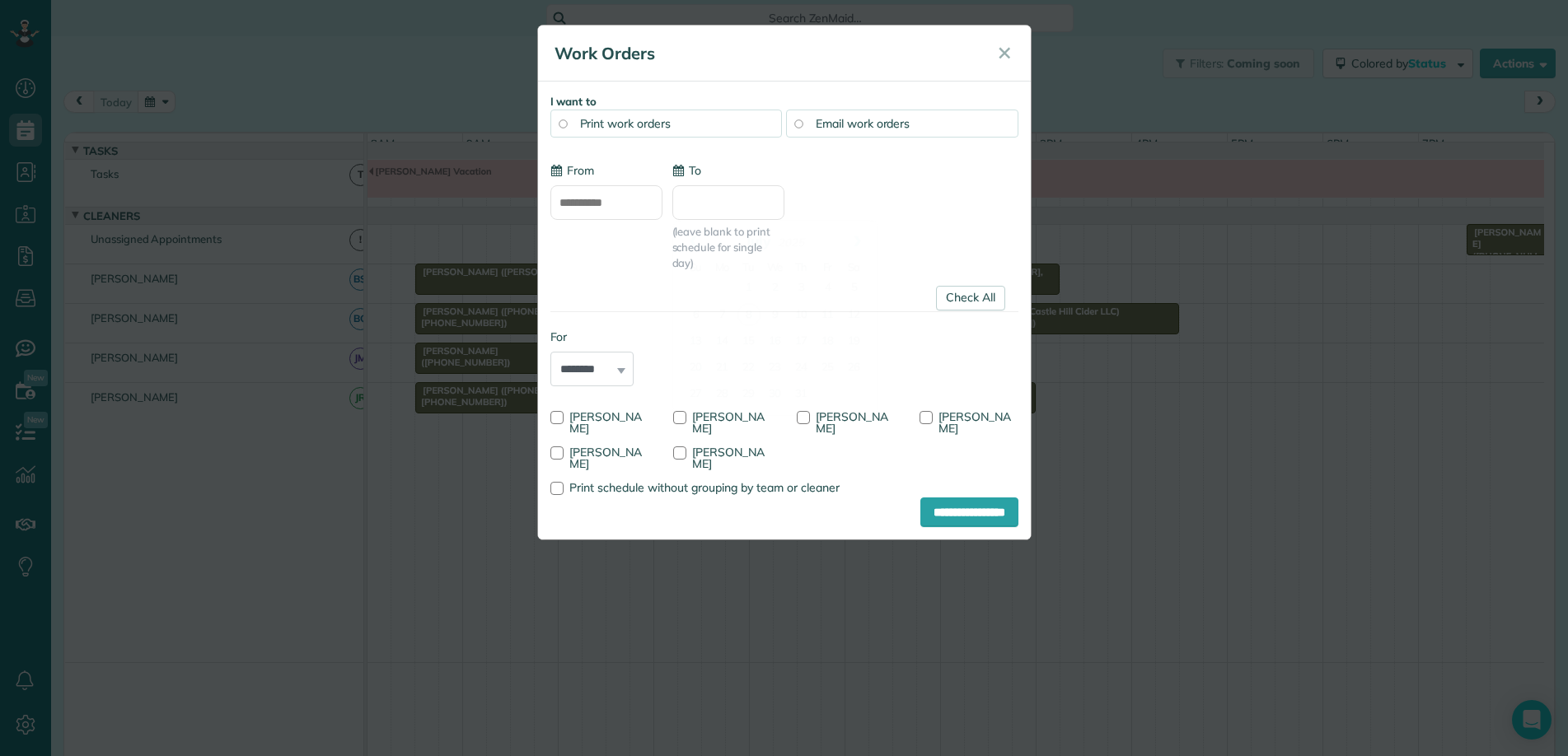 click on "To" at bounding box center [728, 203] 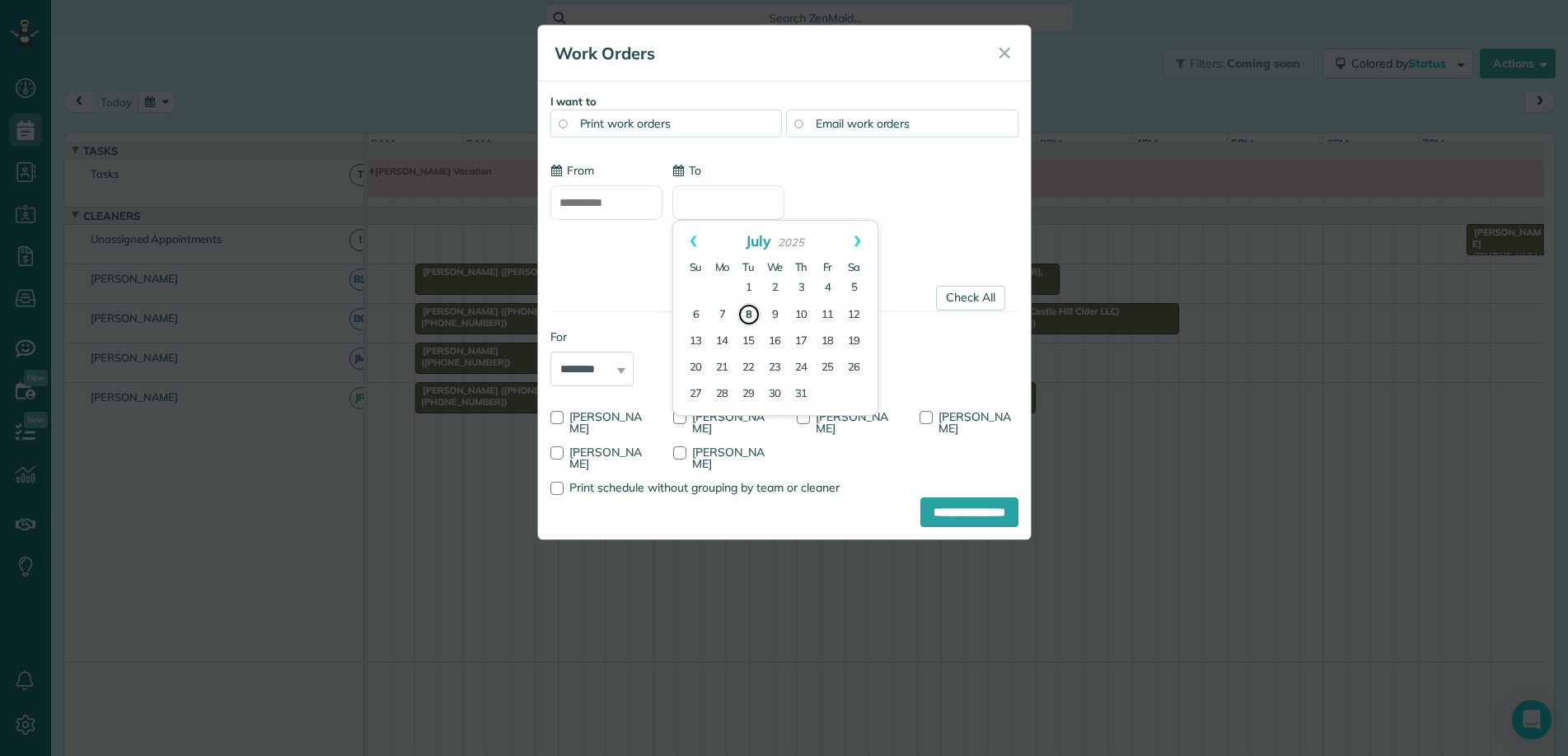 click on "8" at bounding box center (749, 315) 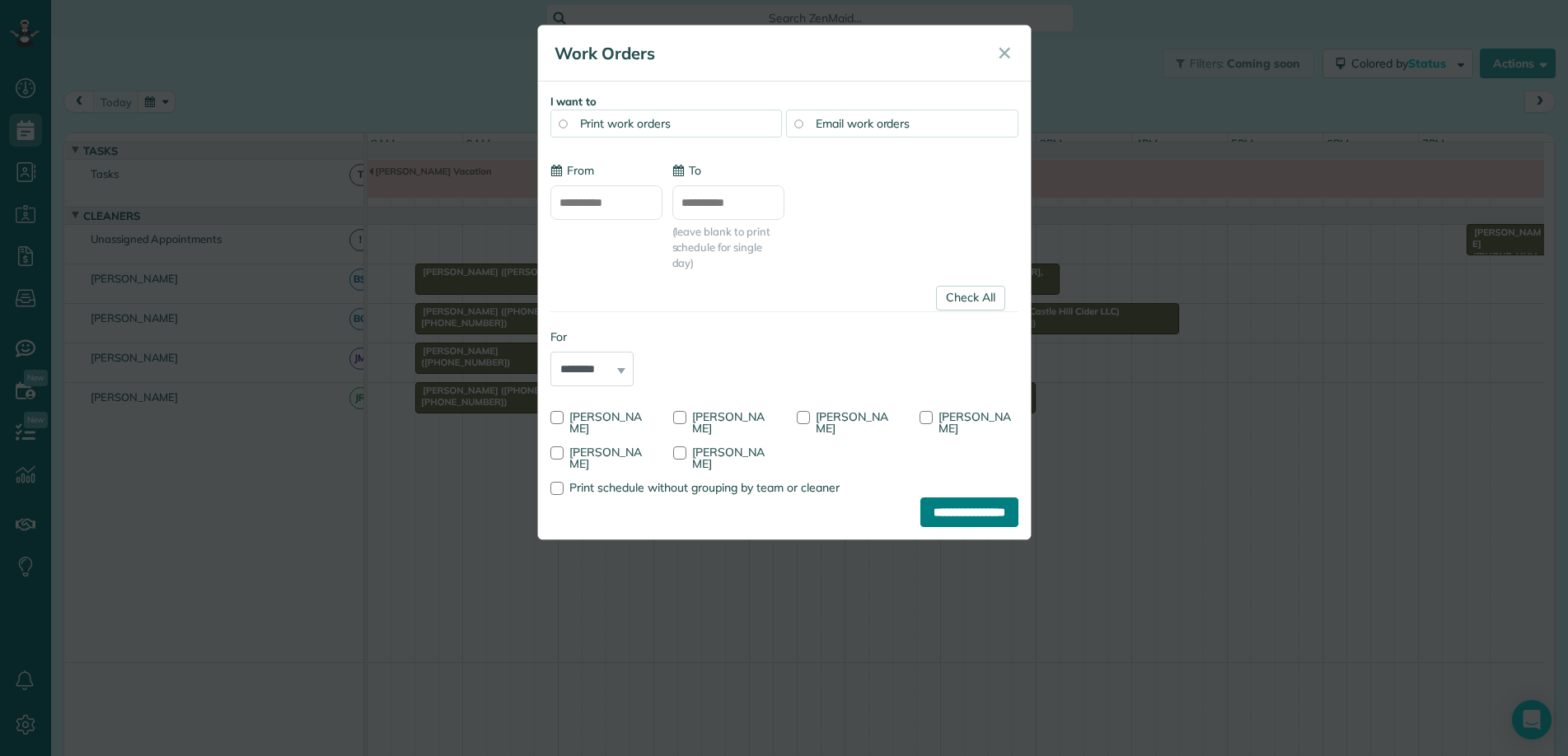 click on "**********" at bounding box center [969, 512] 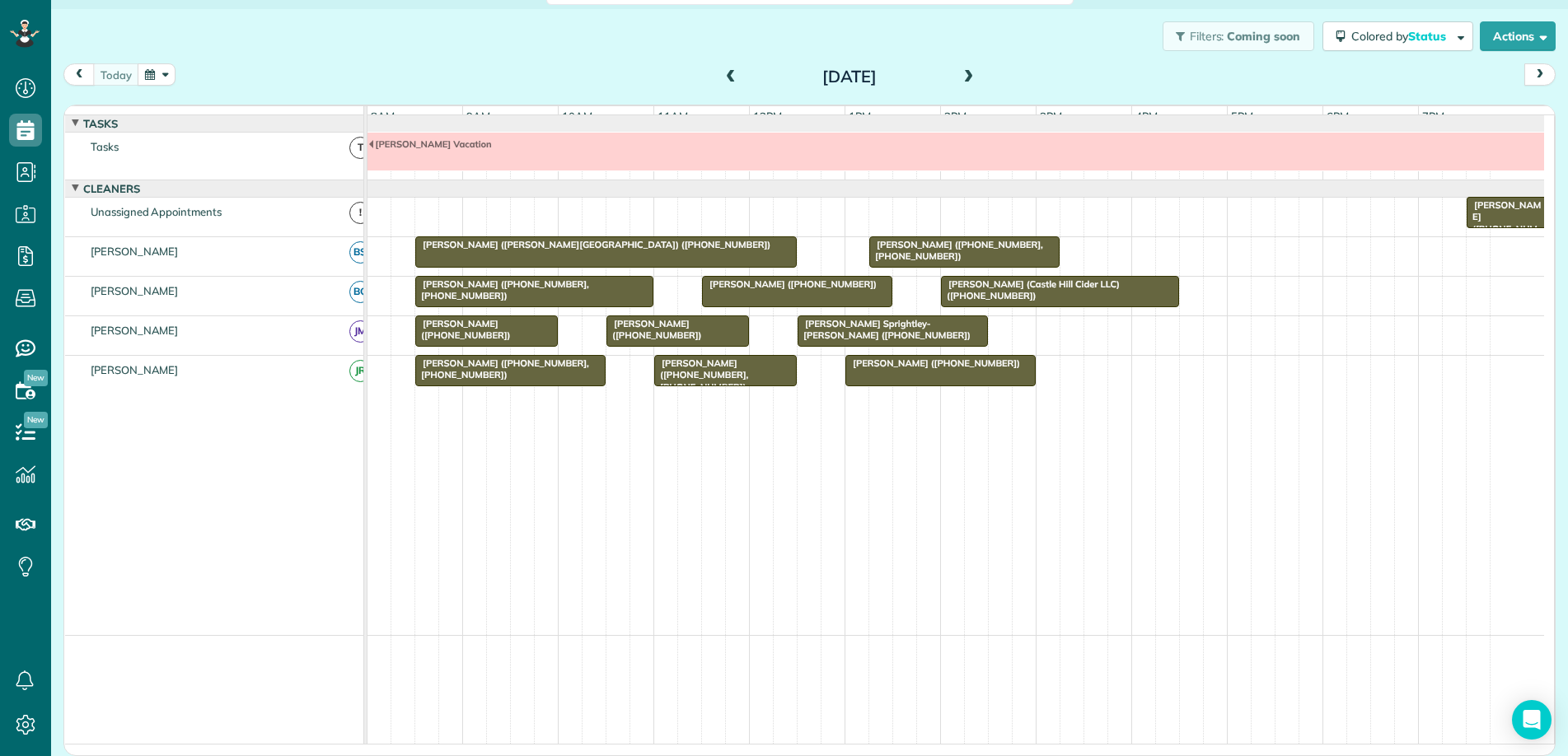 scroll, scrollTop: 0, scrollLeft: 0, axis: both 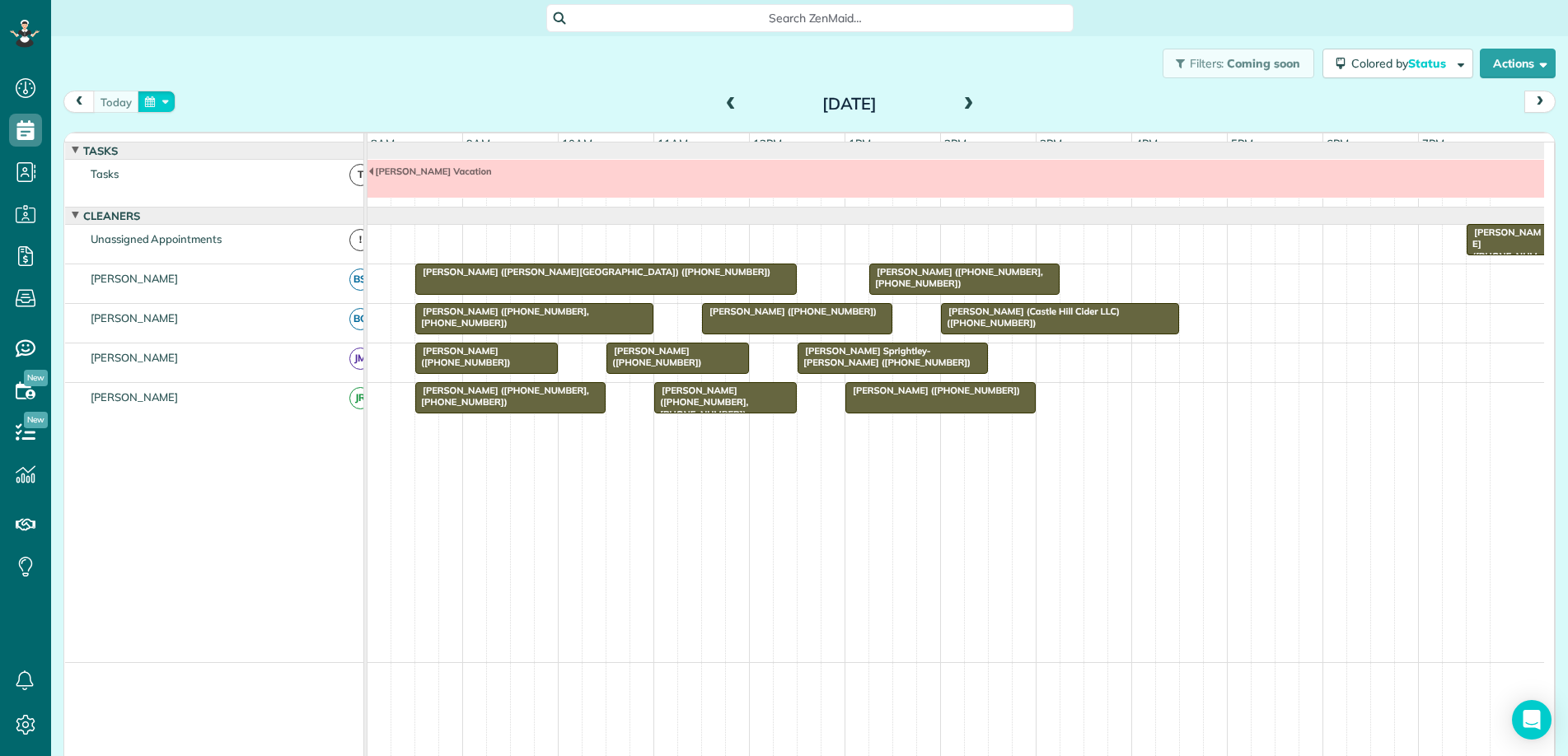 click at bounding box center [157, 101] 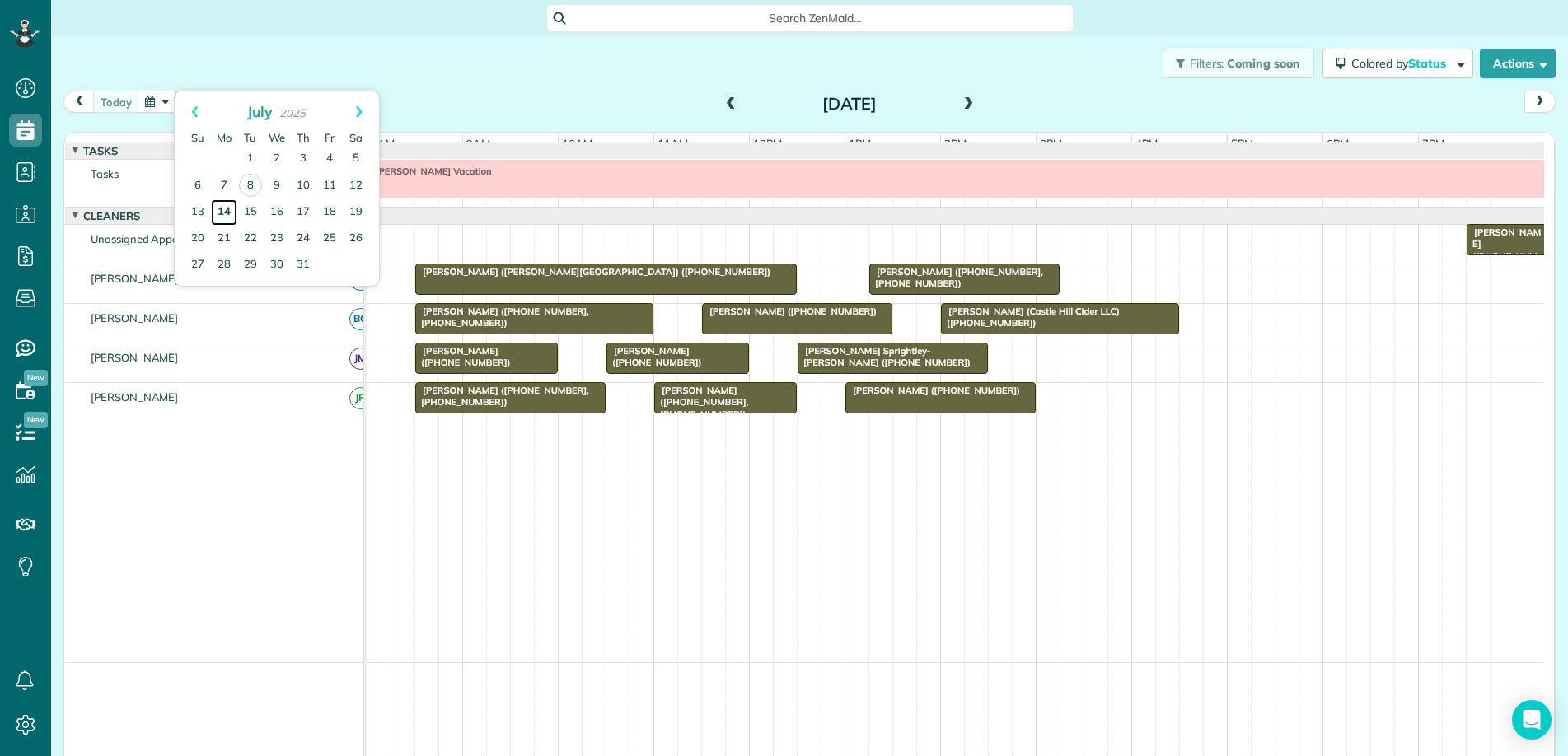 click on "14" at bounding box center [224, 212] 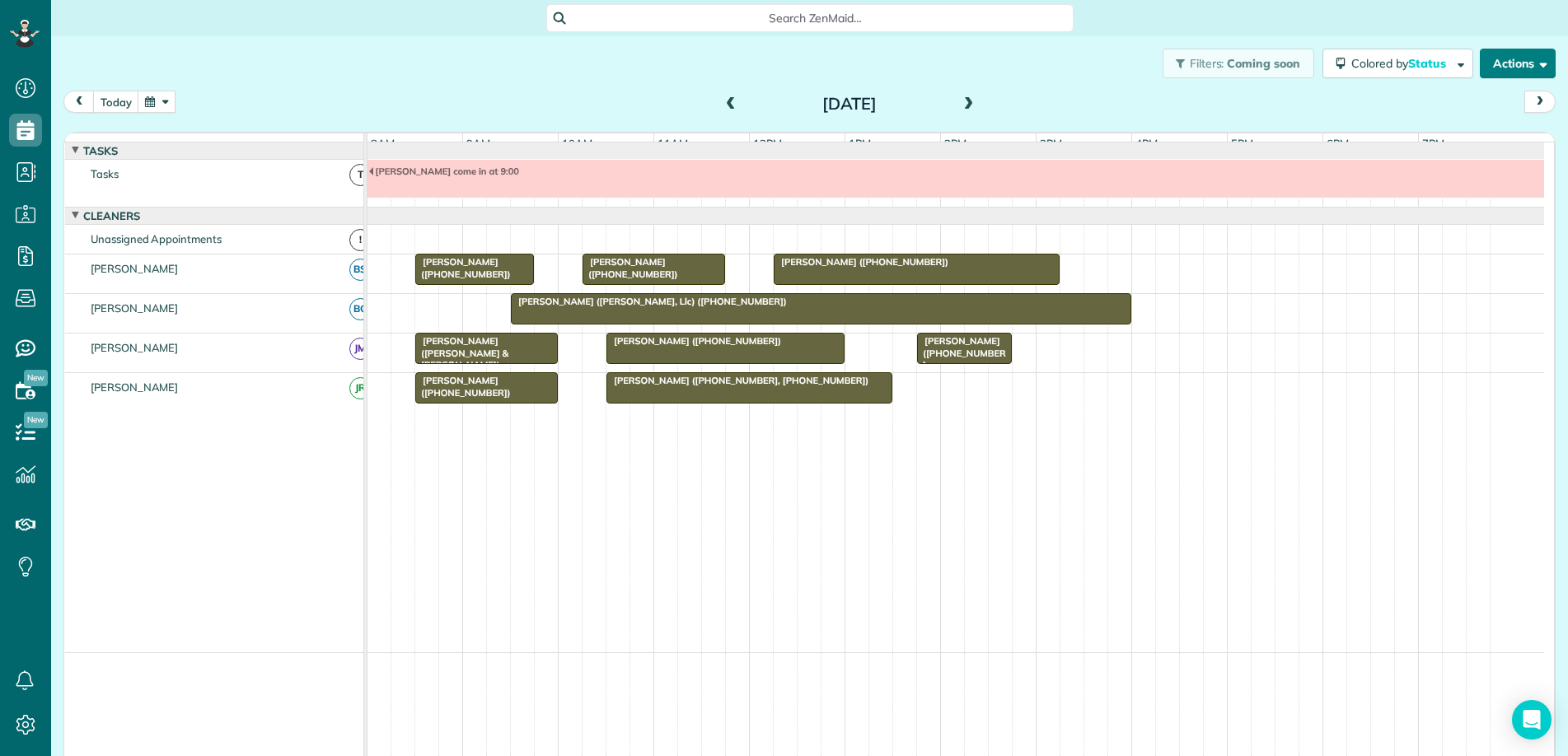 click on "Actions" at bounding box center [1518, 63] 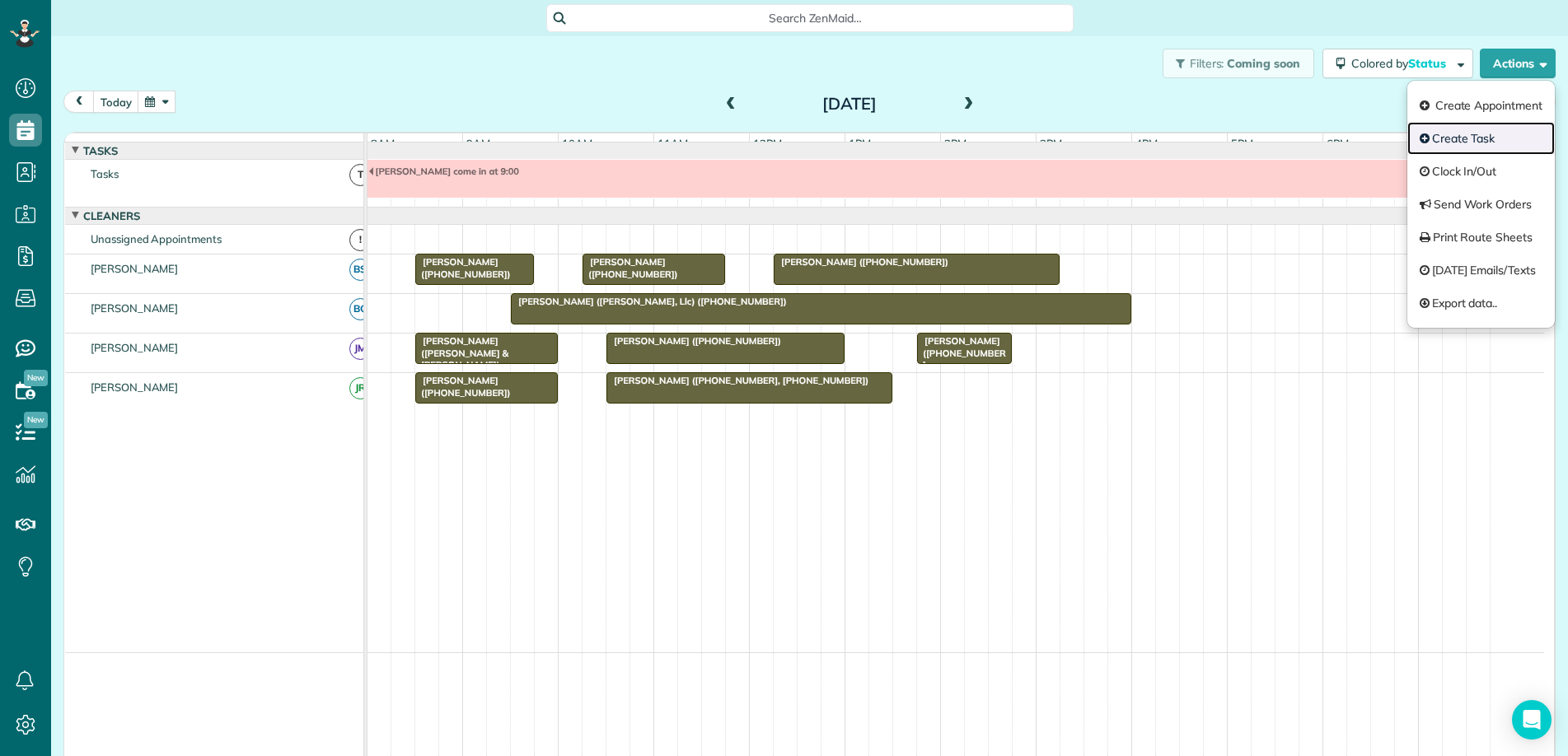 click on "Create Task" at bounding box center (1481, 138) 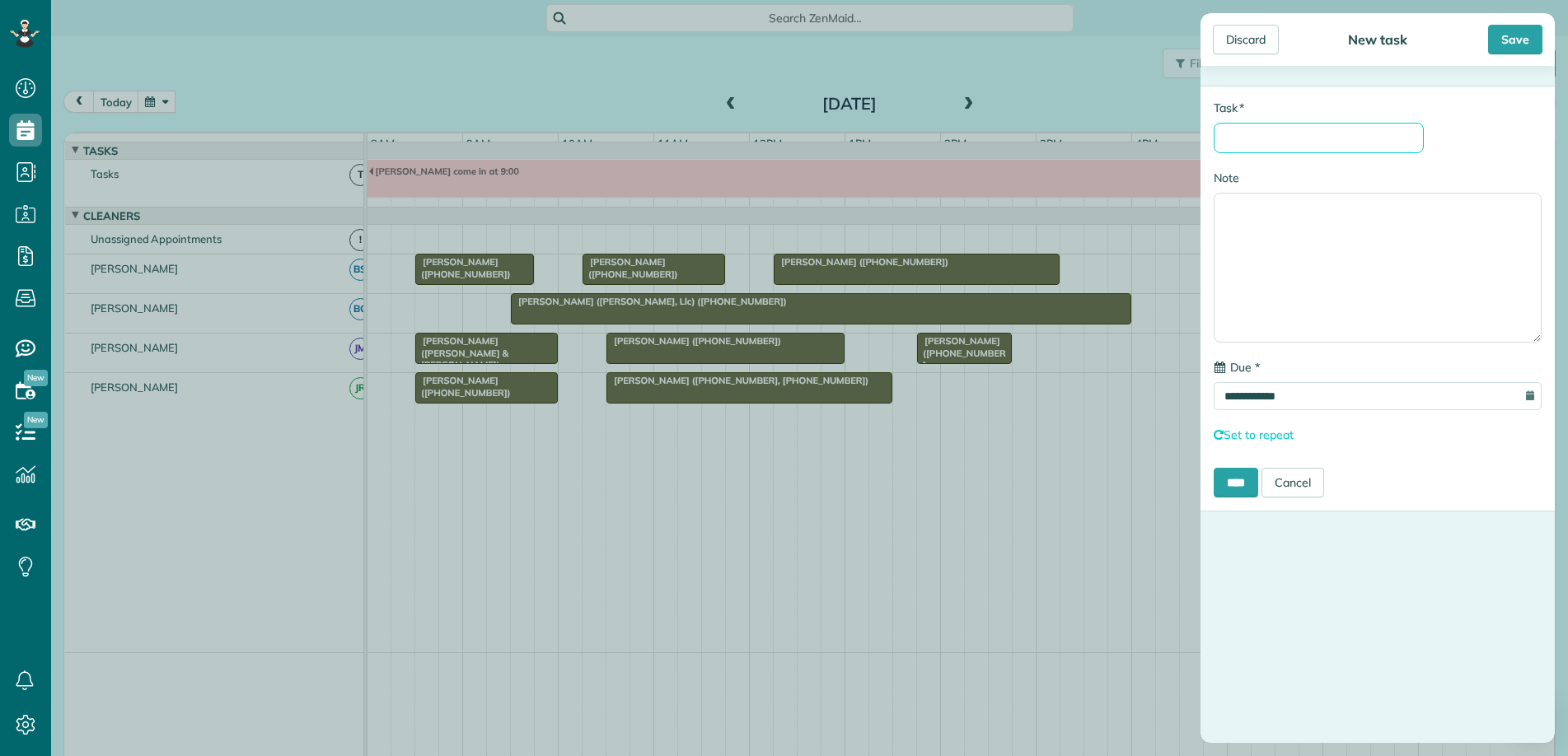 click on "*  Task" at bounding box center (1318, 138) 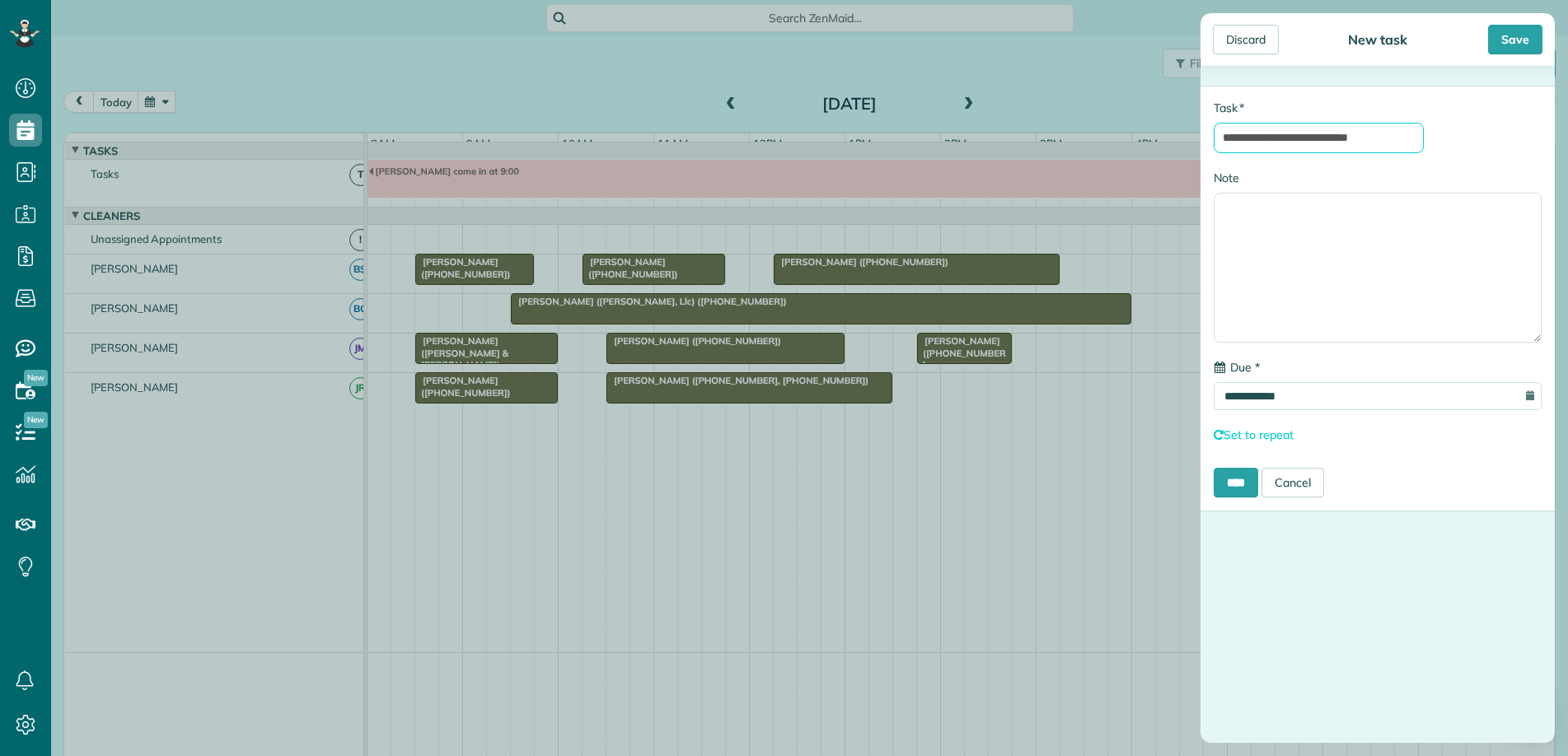 click on "**********" at bounding box center [1318, 138] 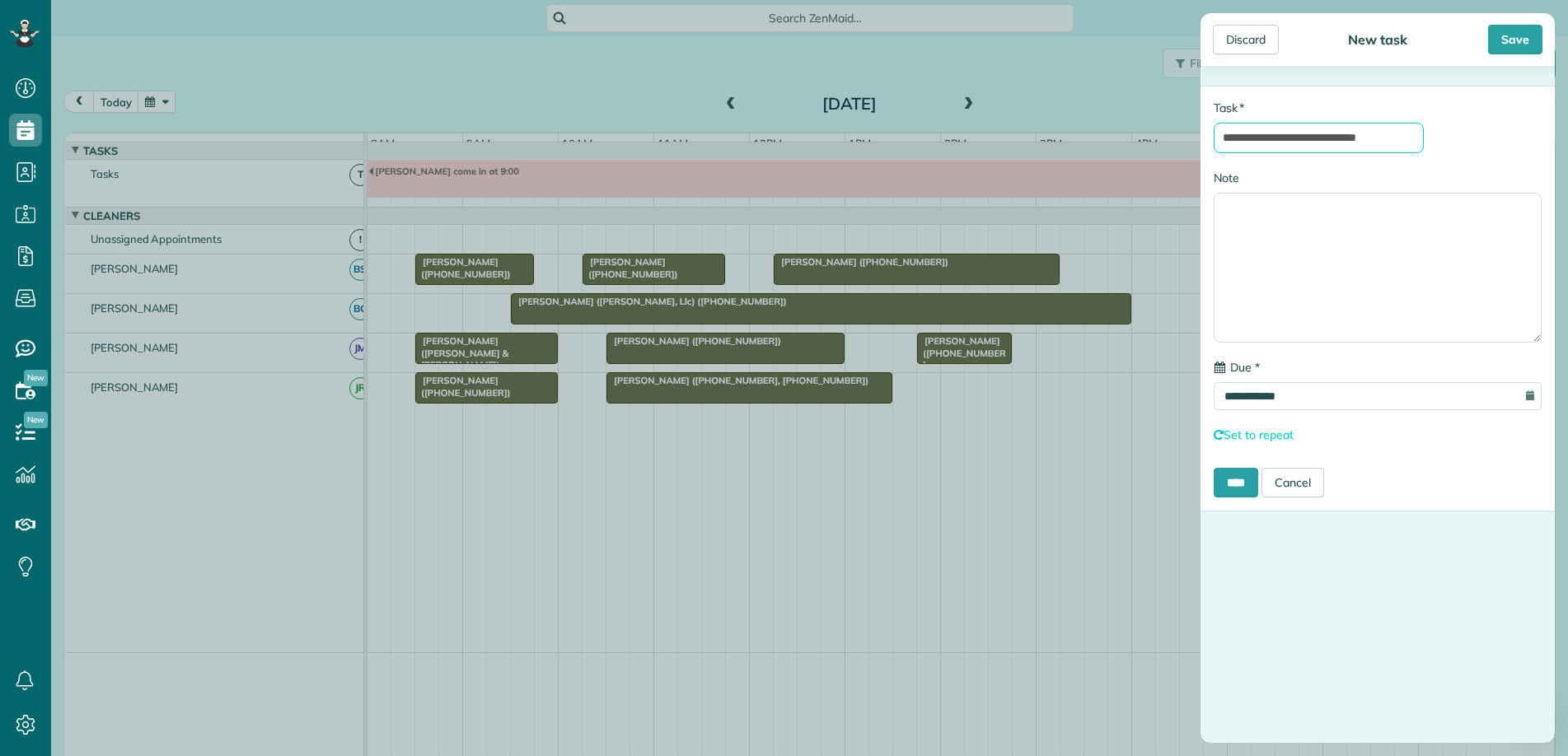type on "**********" 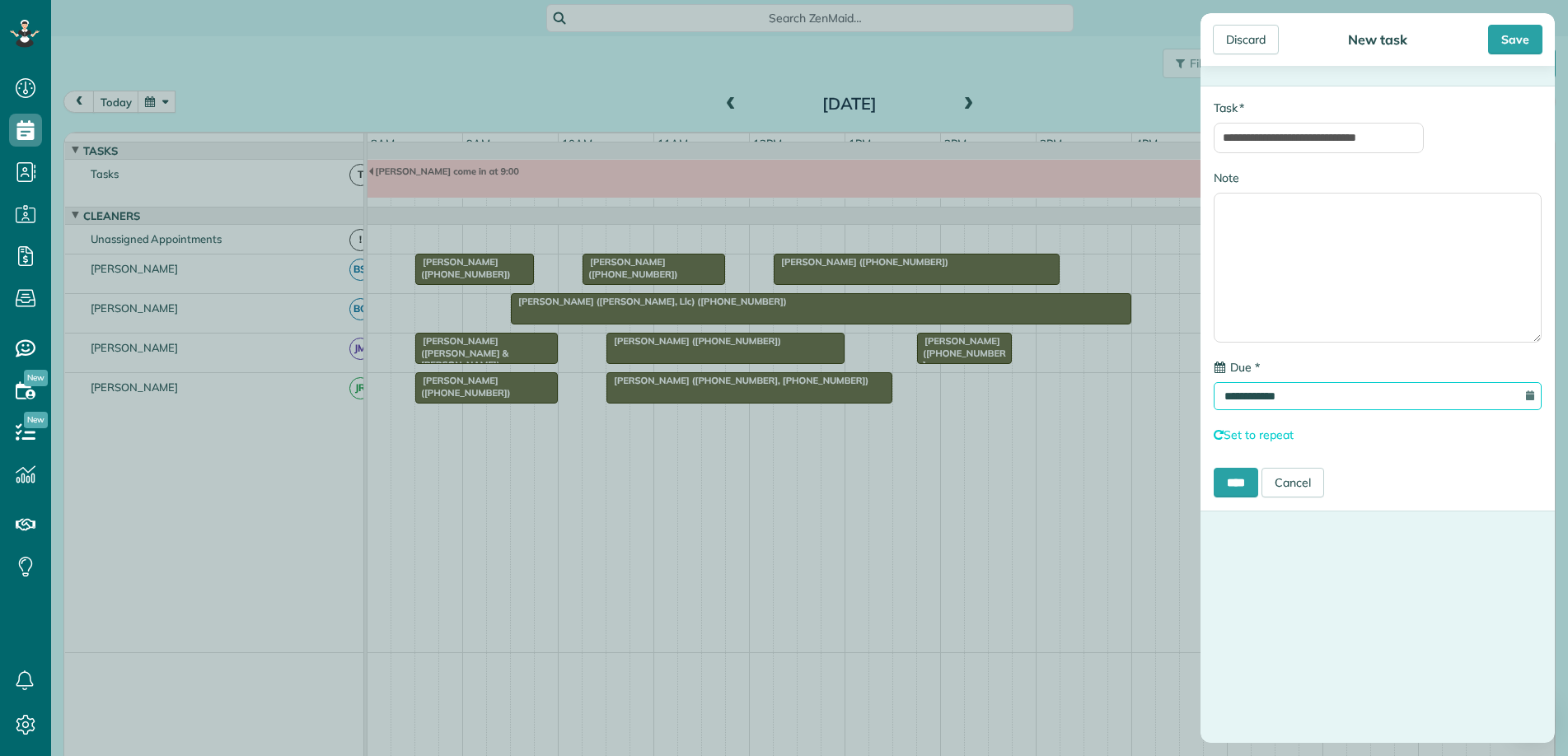 click on "**********" at bounding box center [1378, 396] 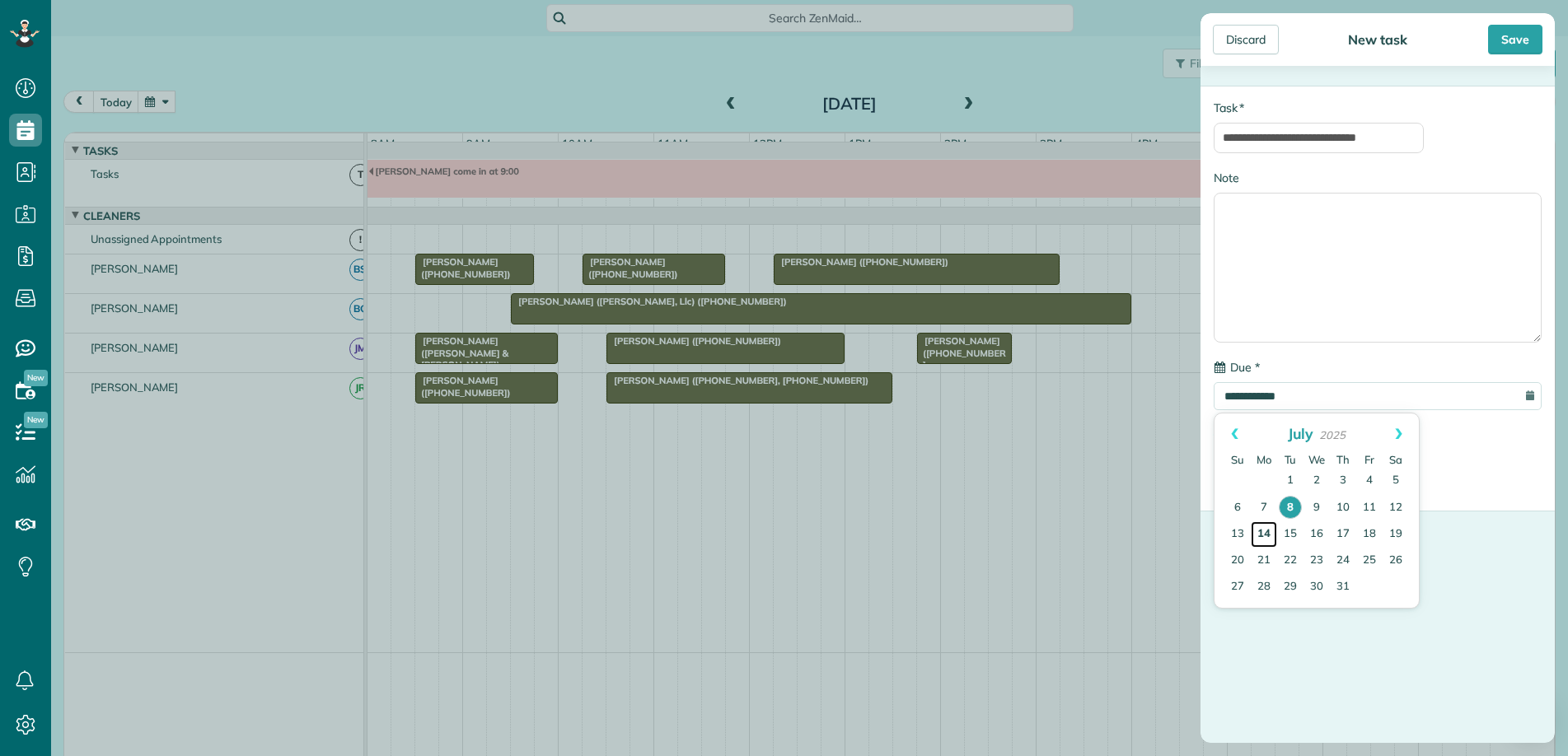 click on "14" at bounding box center [1264, 534] 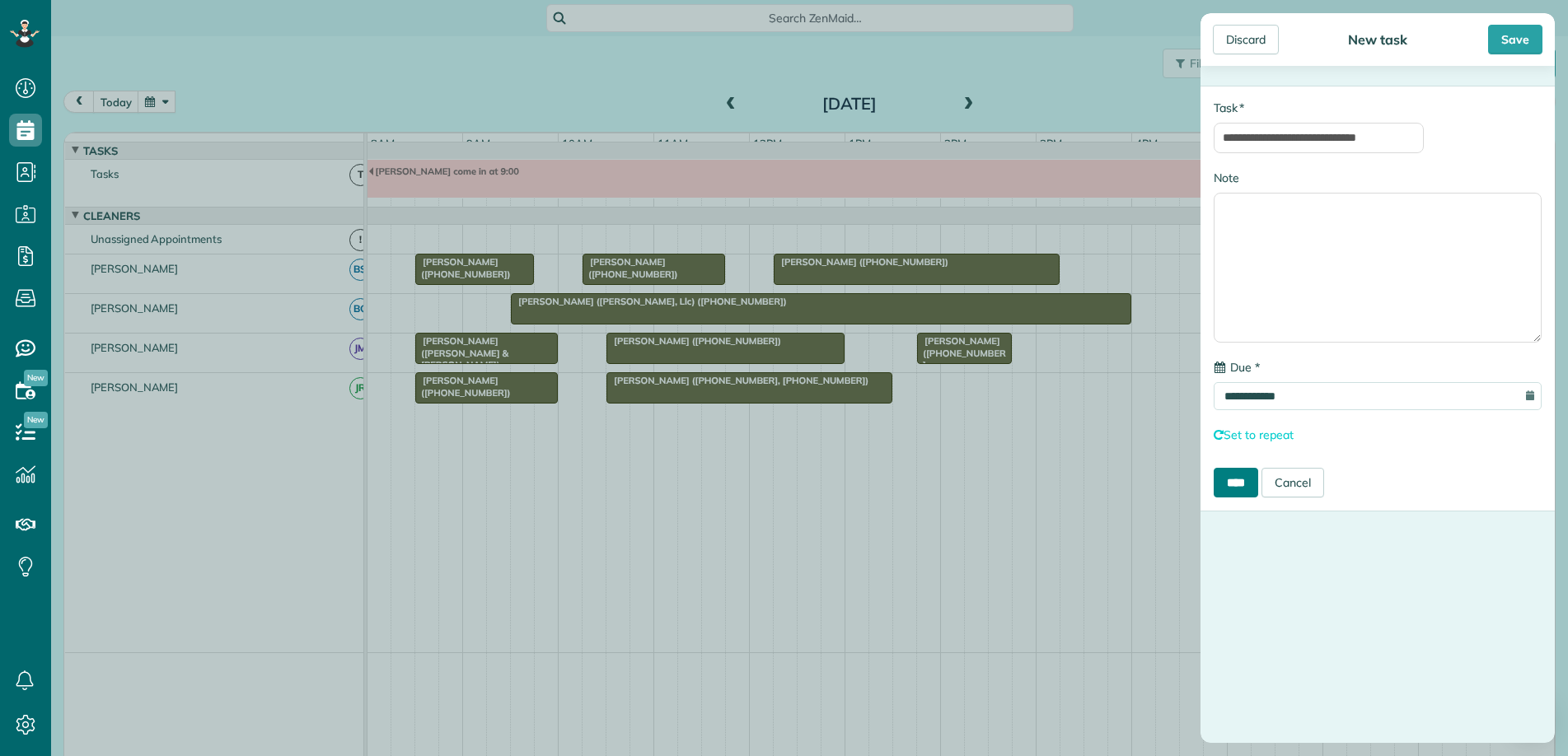 click on "****" at bounding box center (1236, 483) 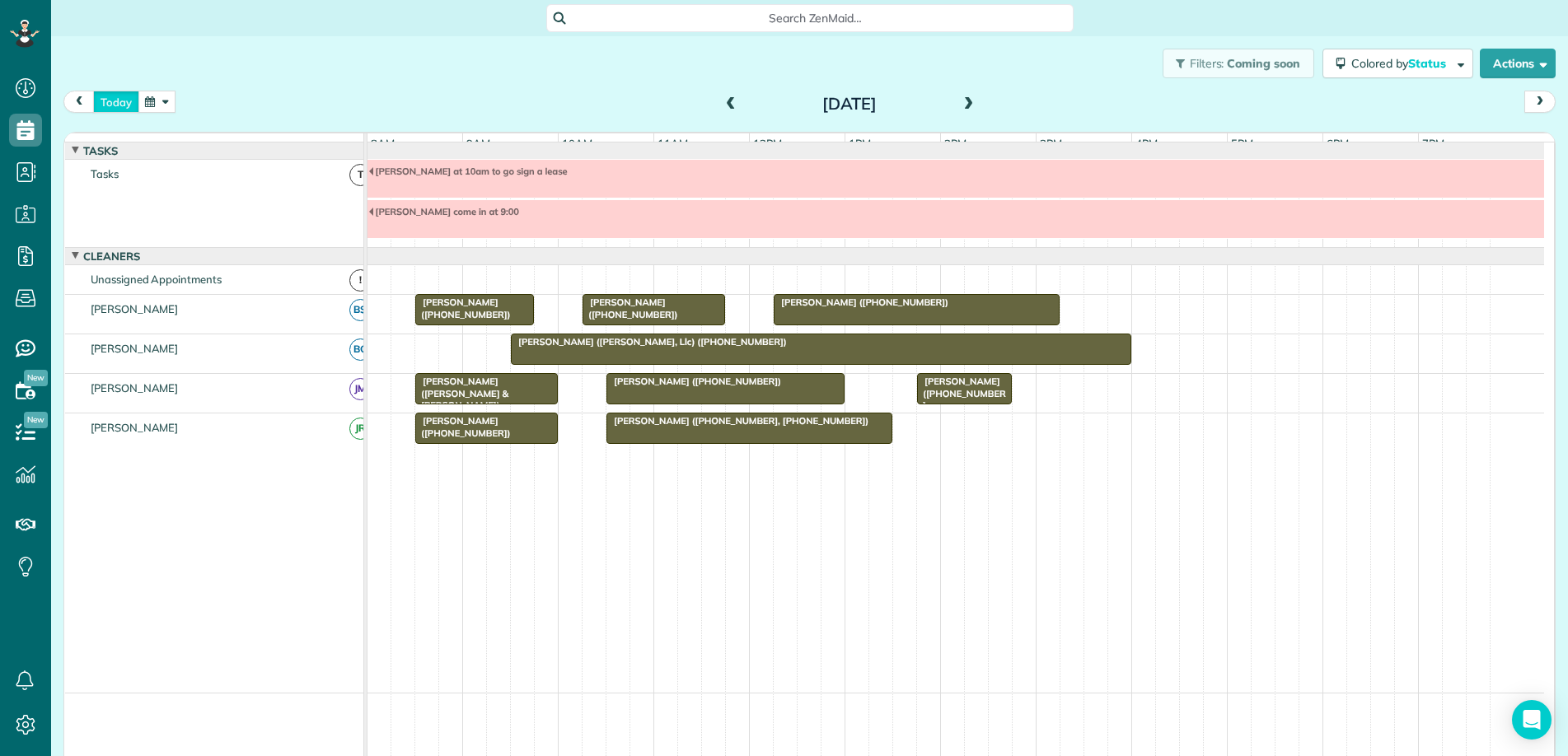 click on "today" at bounding box center [116, 101] 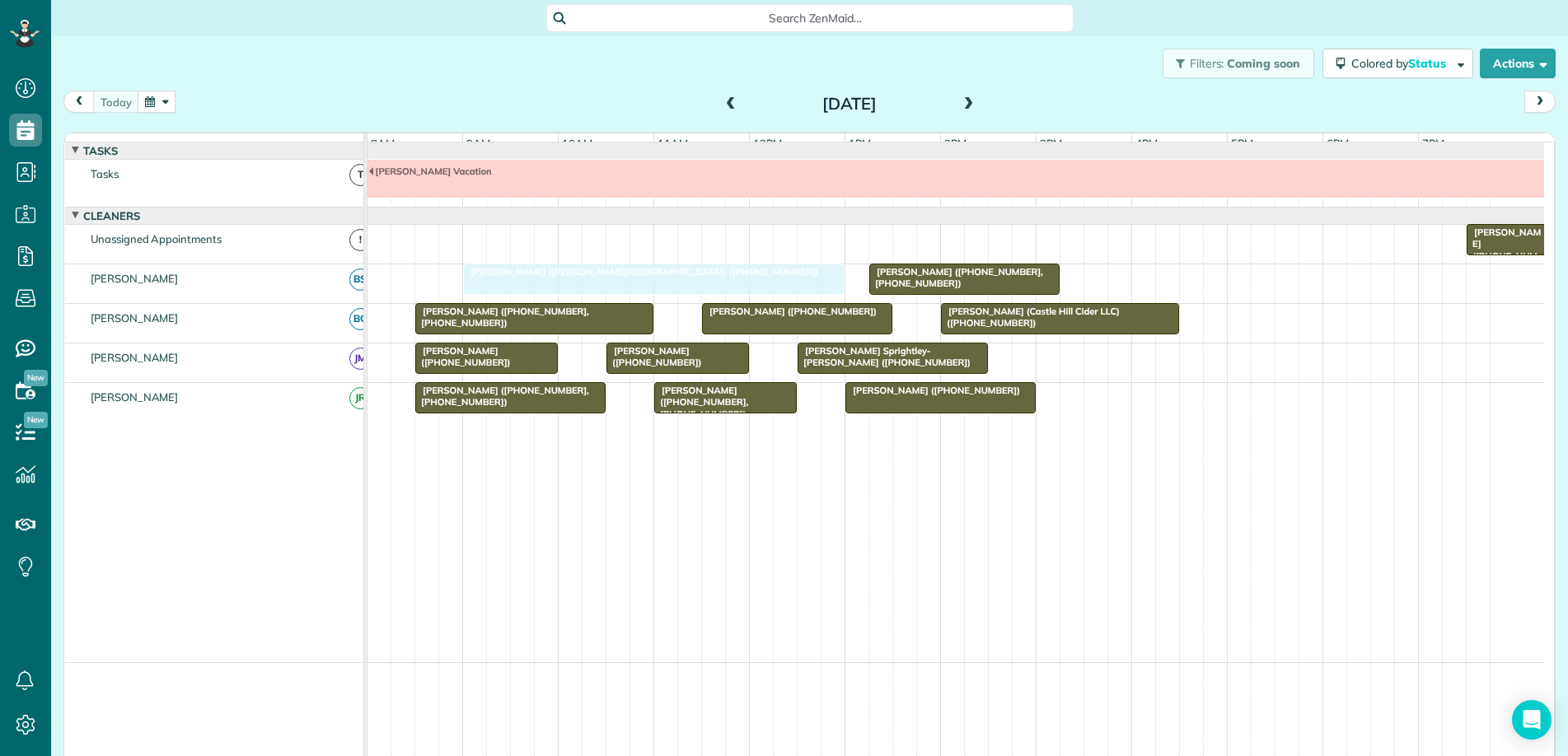 drag, startPoint x: 536, startPoint y: 292, endPoint x: 573, endPoint y: 291, distance: 37.013511 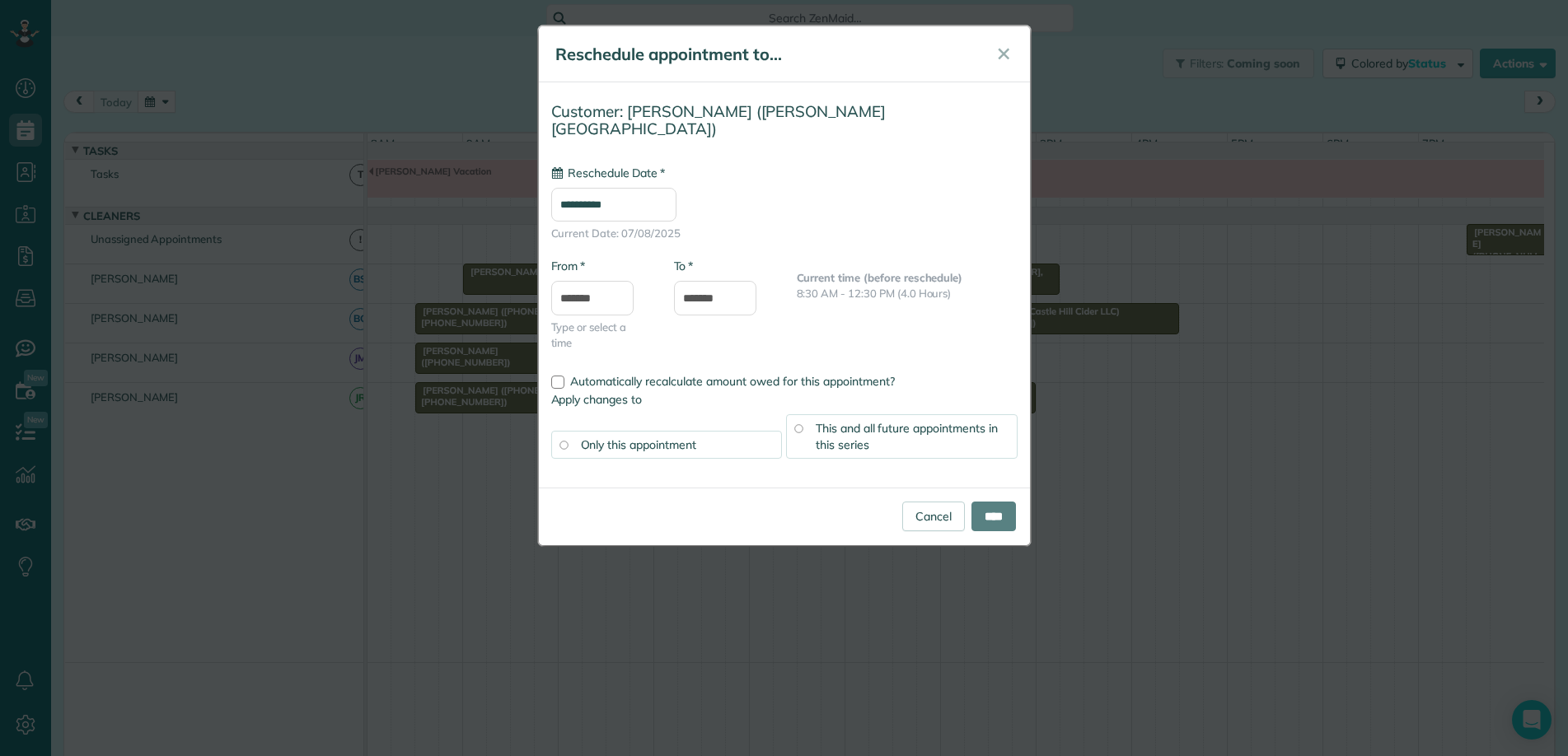 type on "**********" 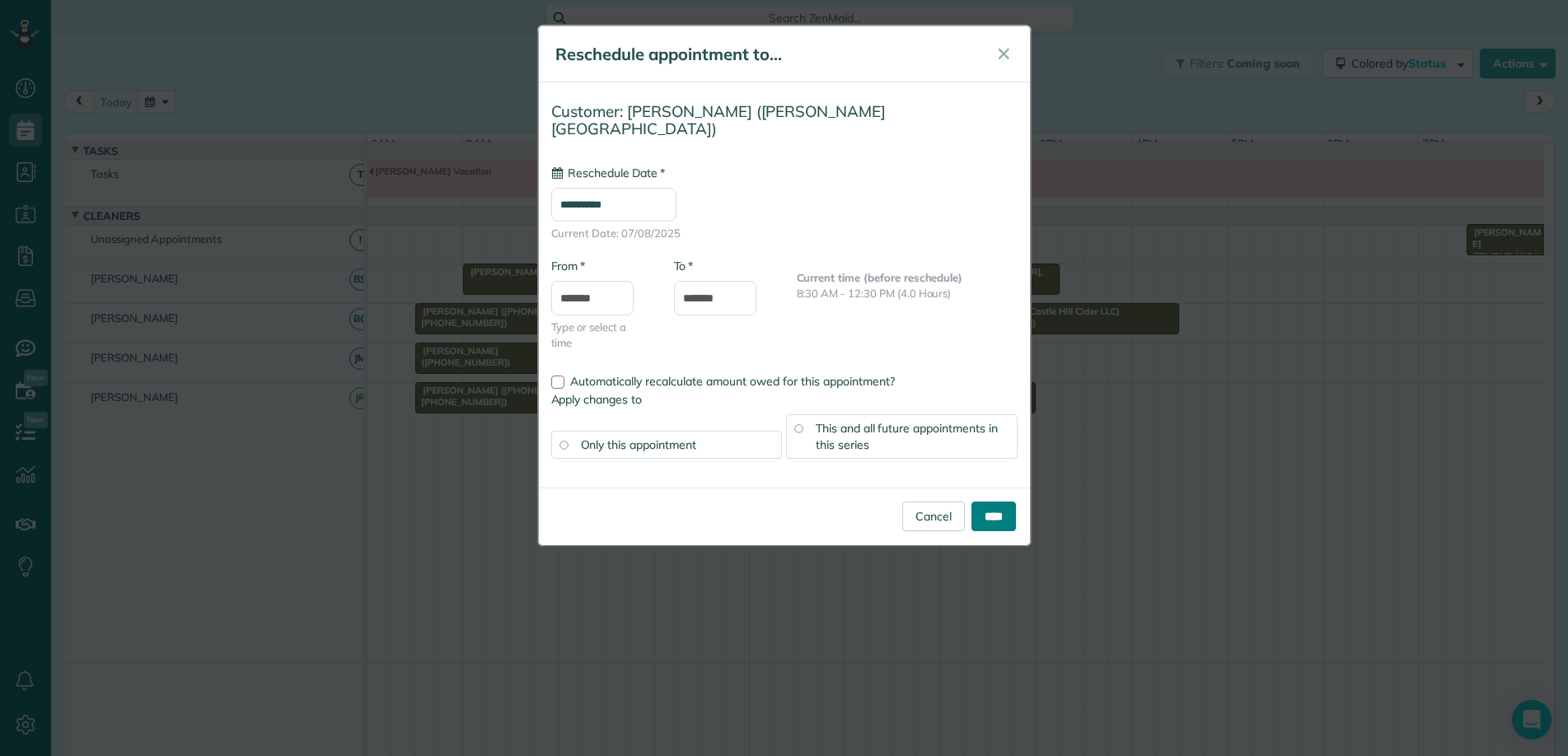 click on "****" at bounding box center [994, 516] 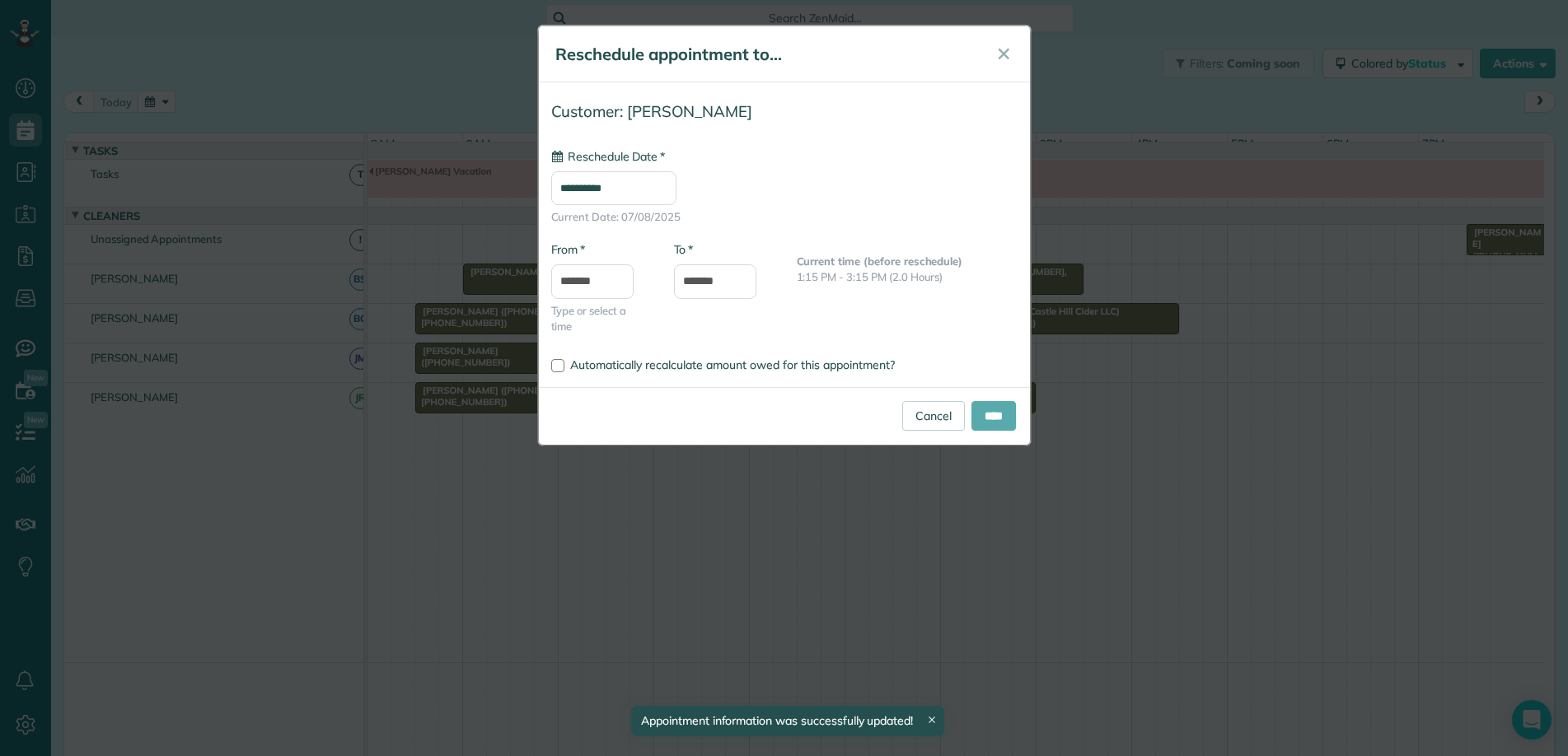 type on "**********" 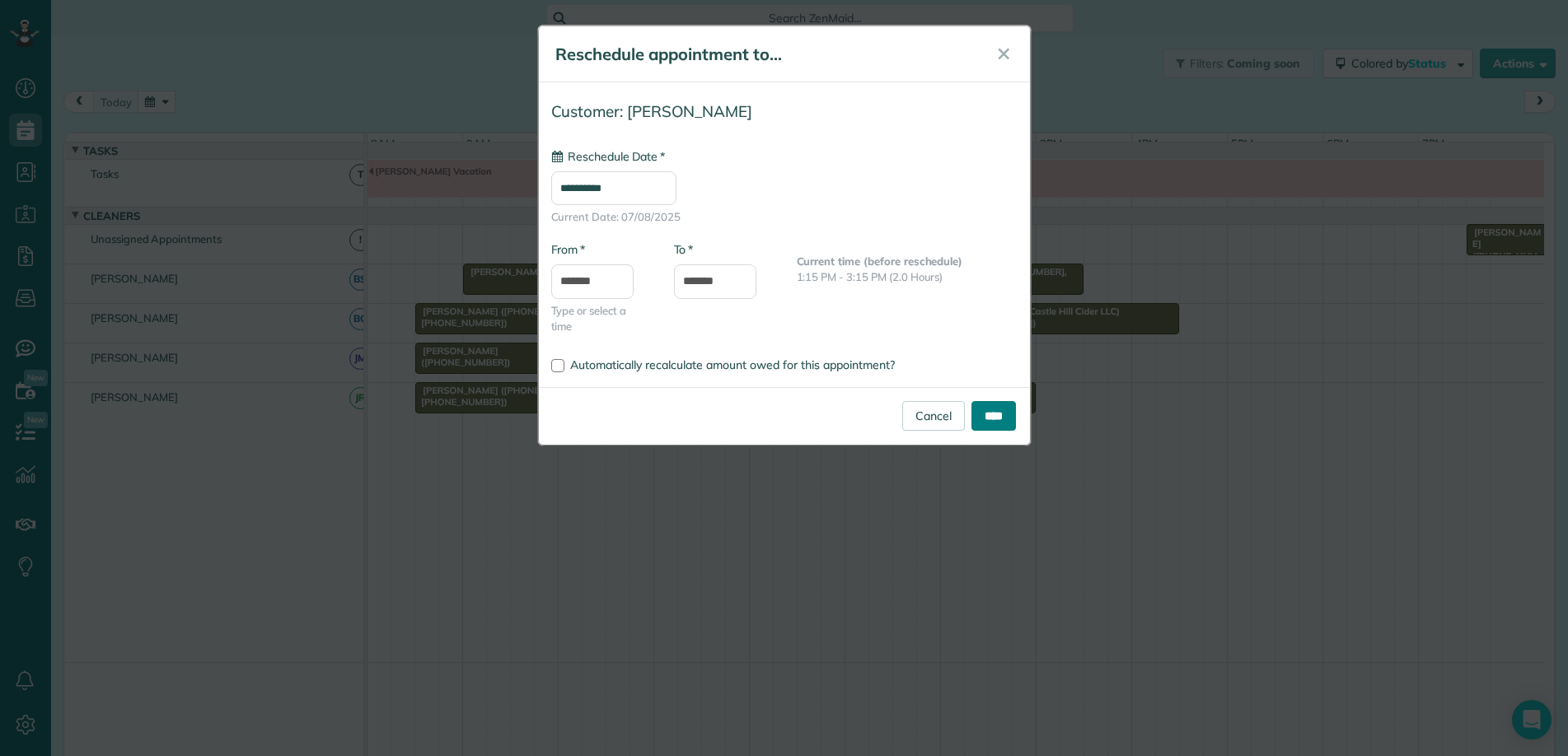 click on "****" at bounding box center (994, 416) 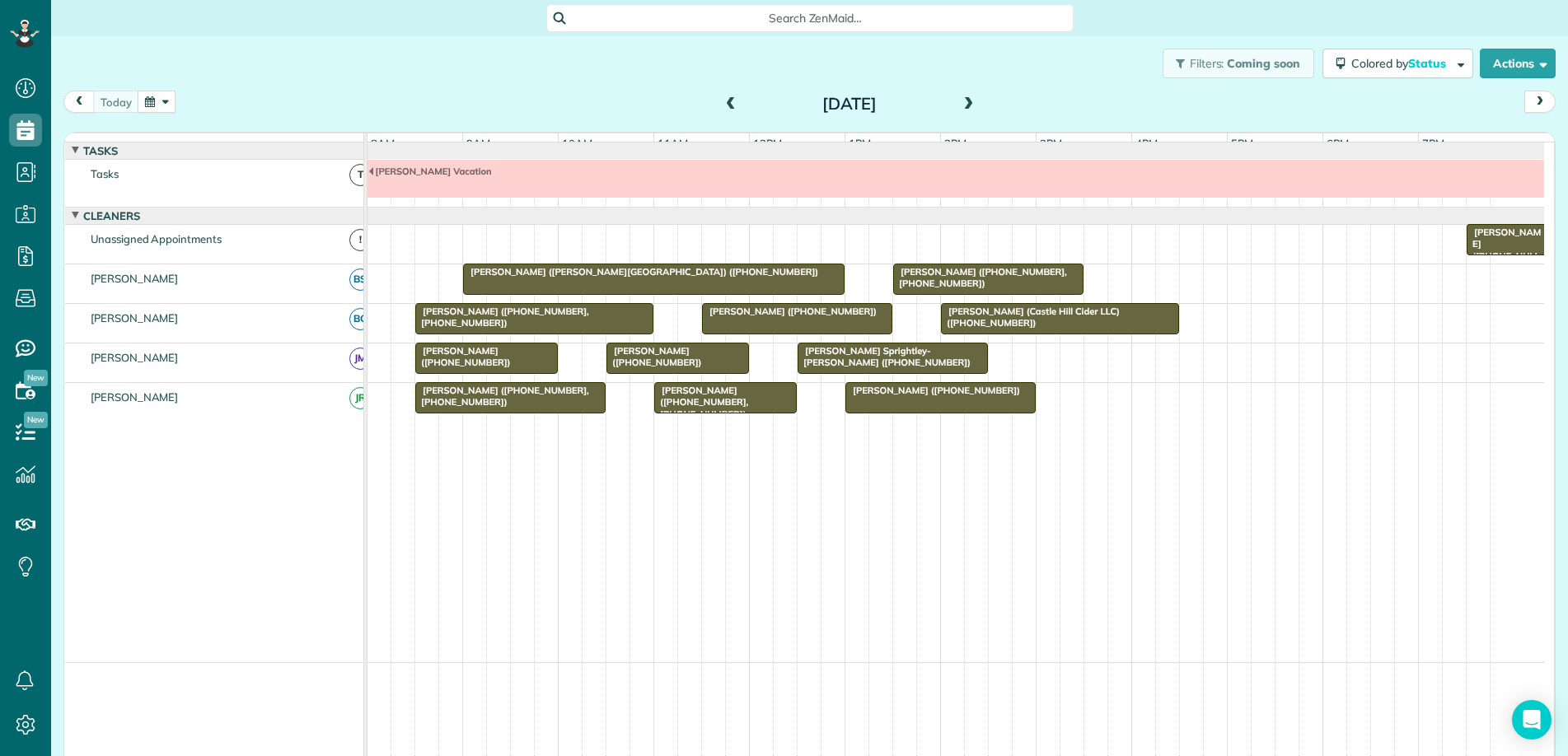 click at bounding box center (157, 101) 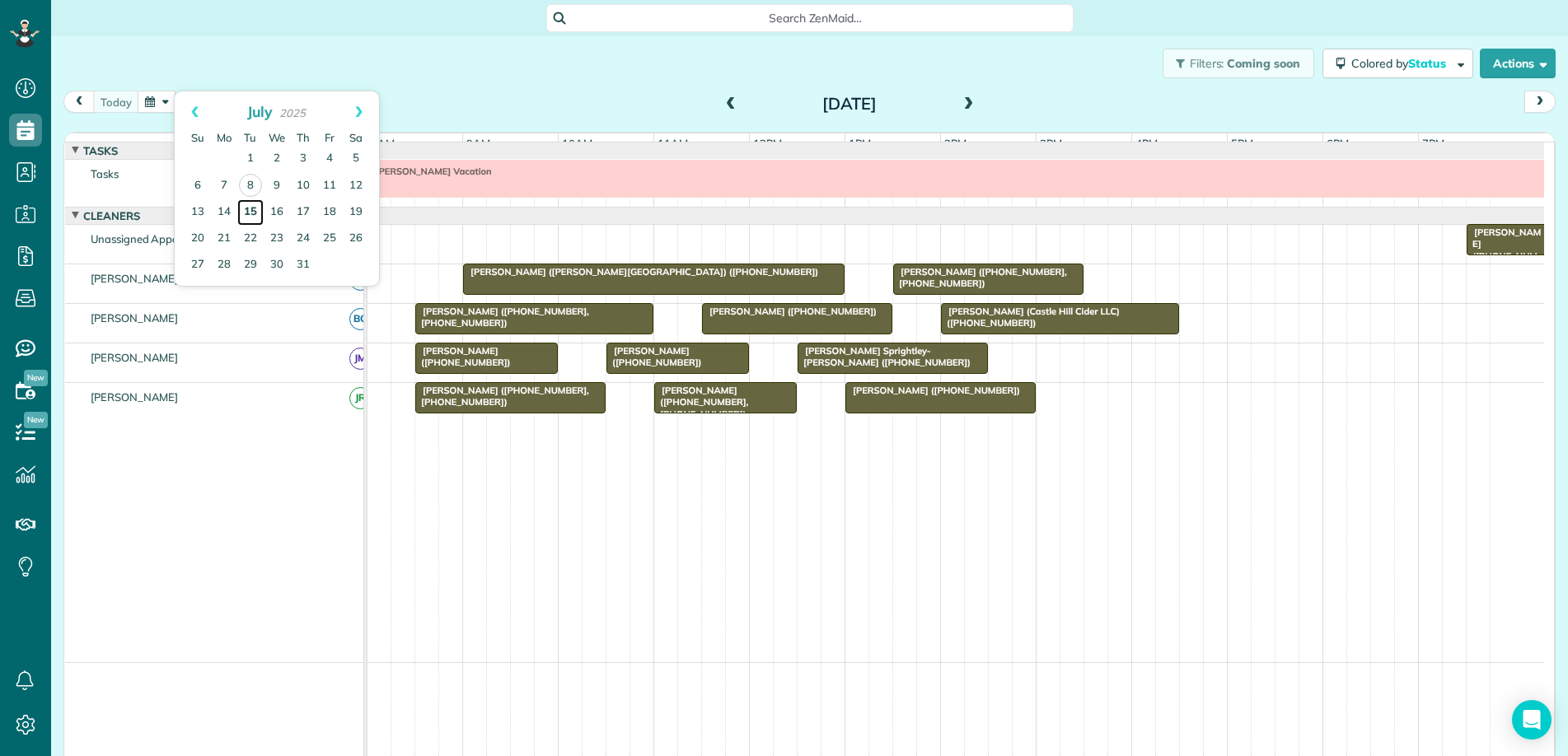 click on "15" at bounding box center (250, 212) 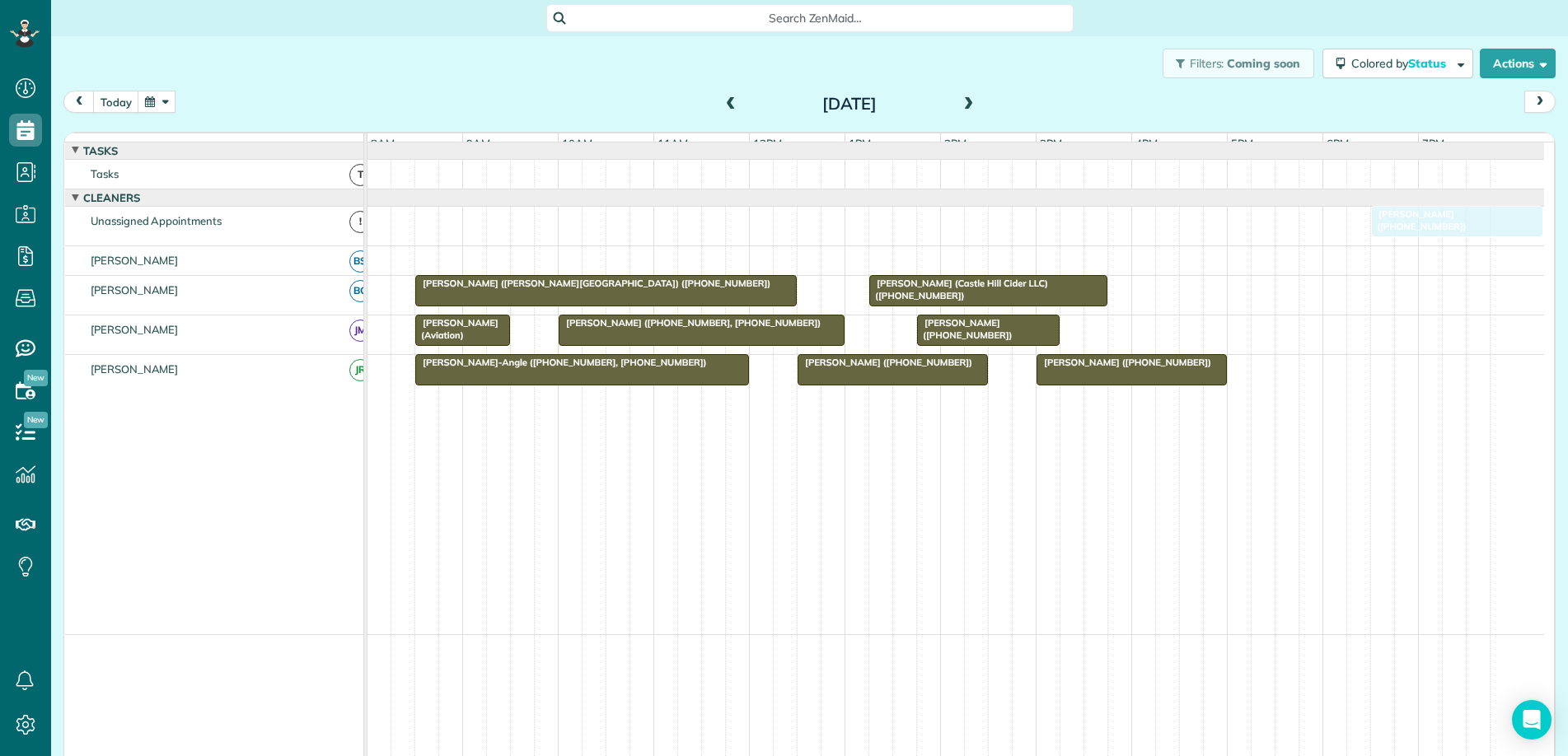 drag, startPoint x: 1522, startPoint y: 239, endPoint x: 1421, endPoint y: 245, distance: 101.17806 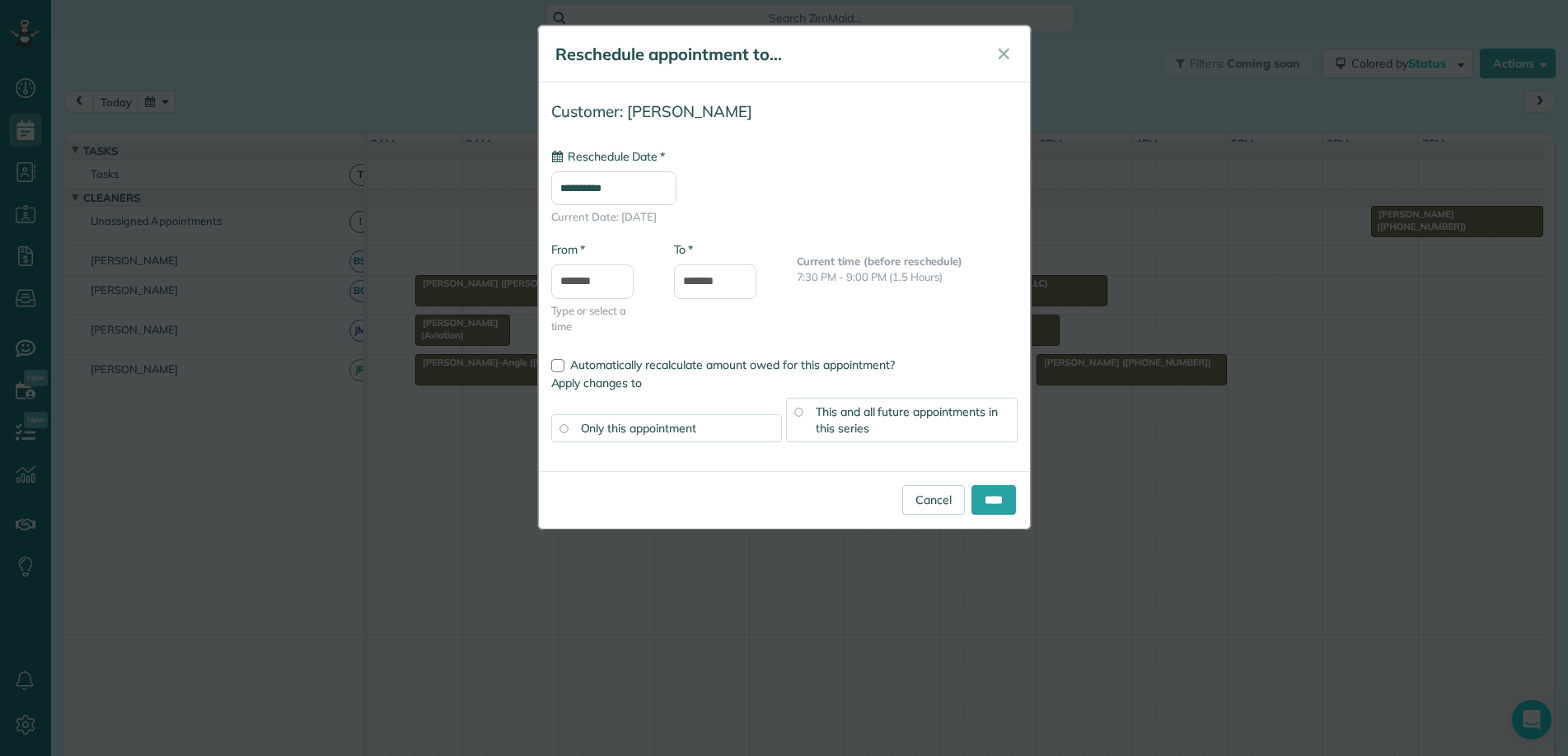type on "**********" 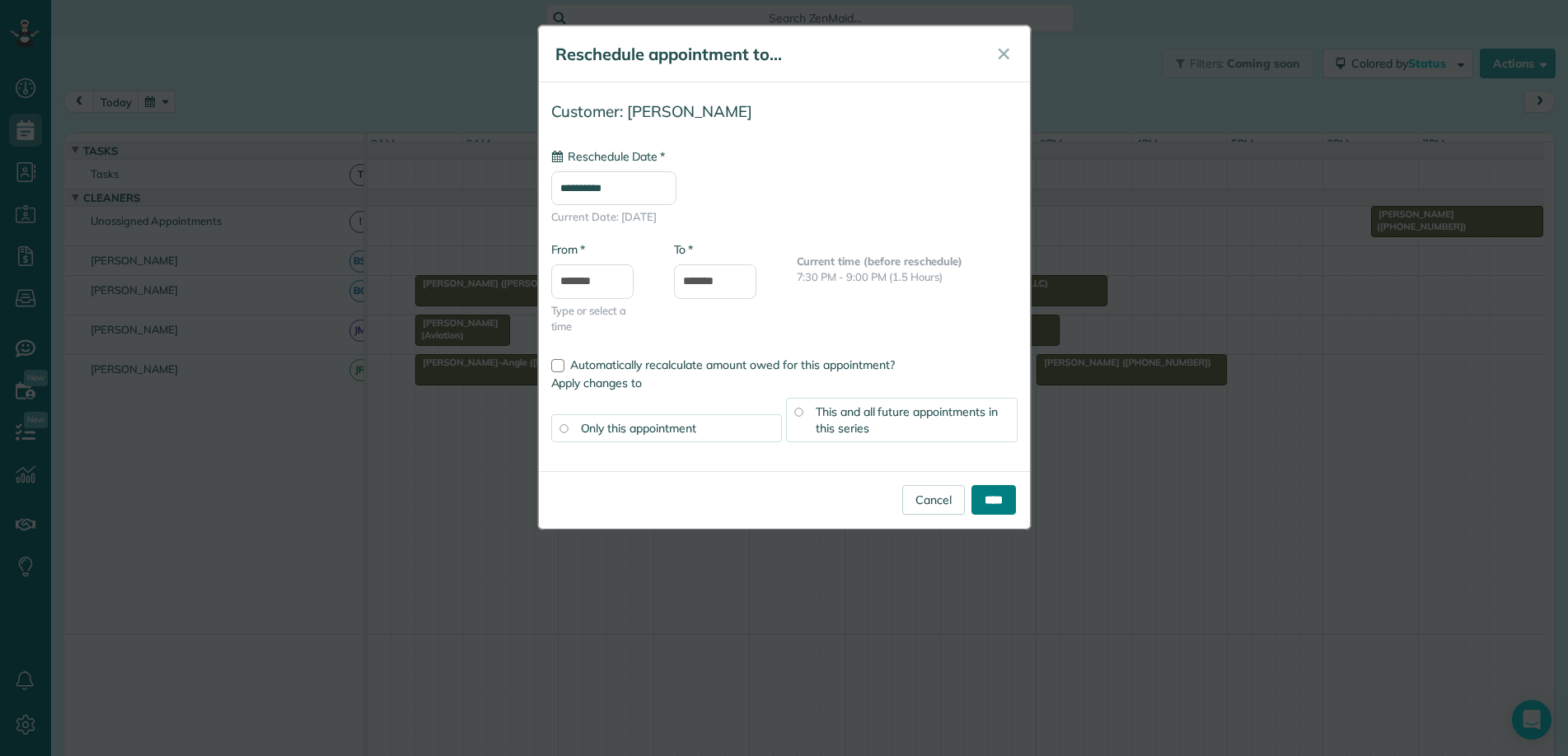 click on "****" at bounding box center (994, 500) 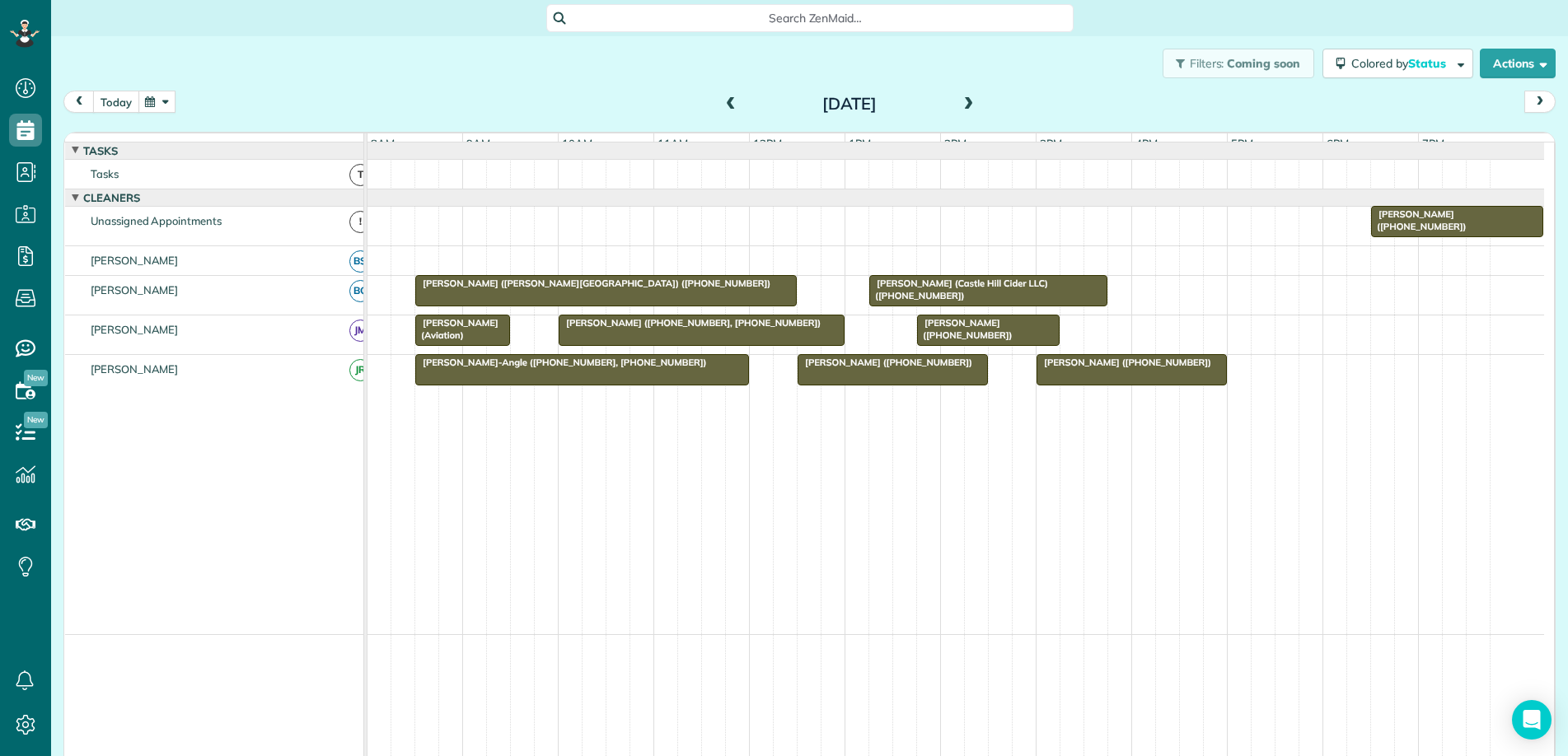 click on "today" at bounding box center (116, 101) 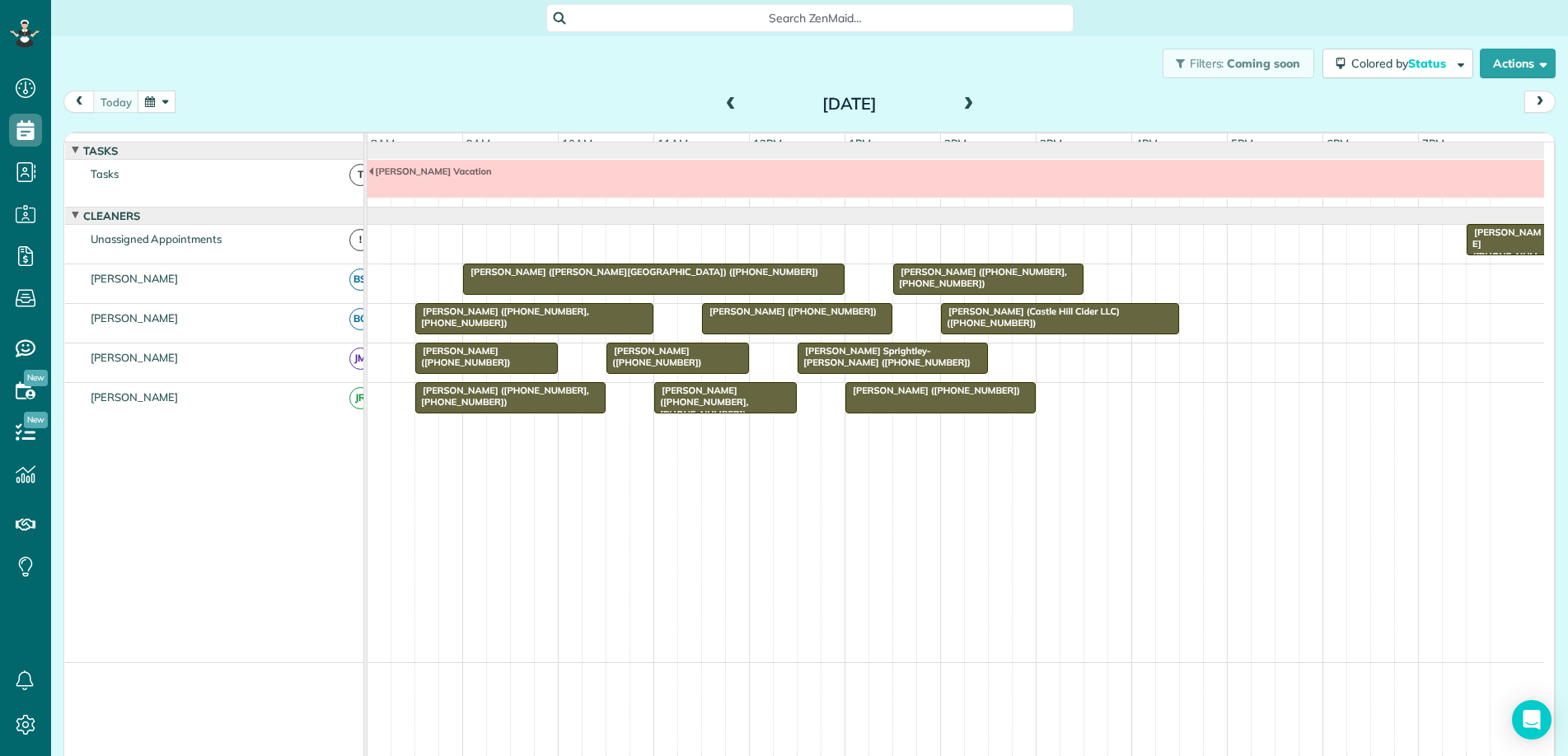 click at bounding box center (969, 105) 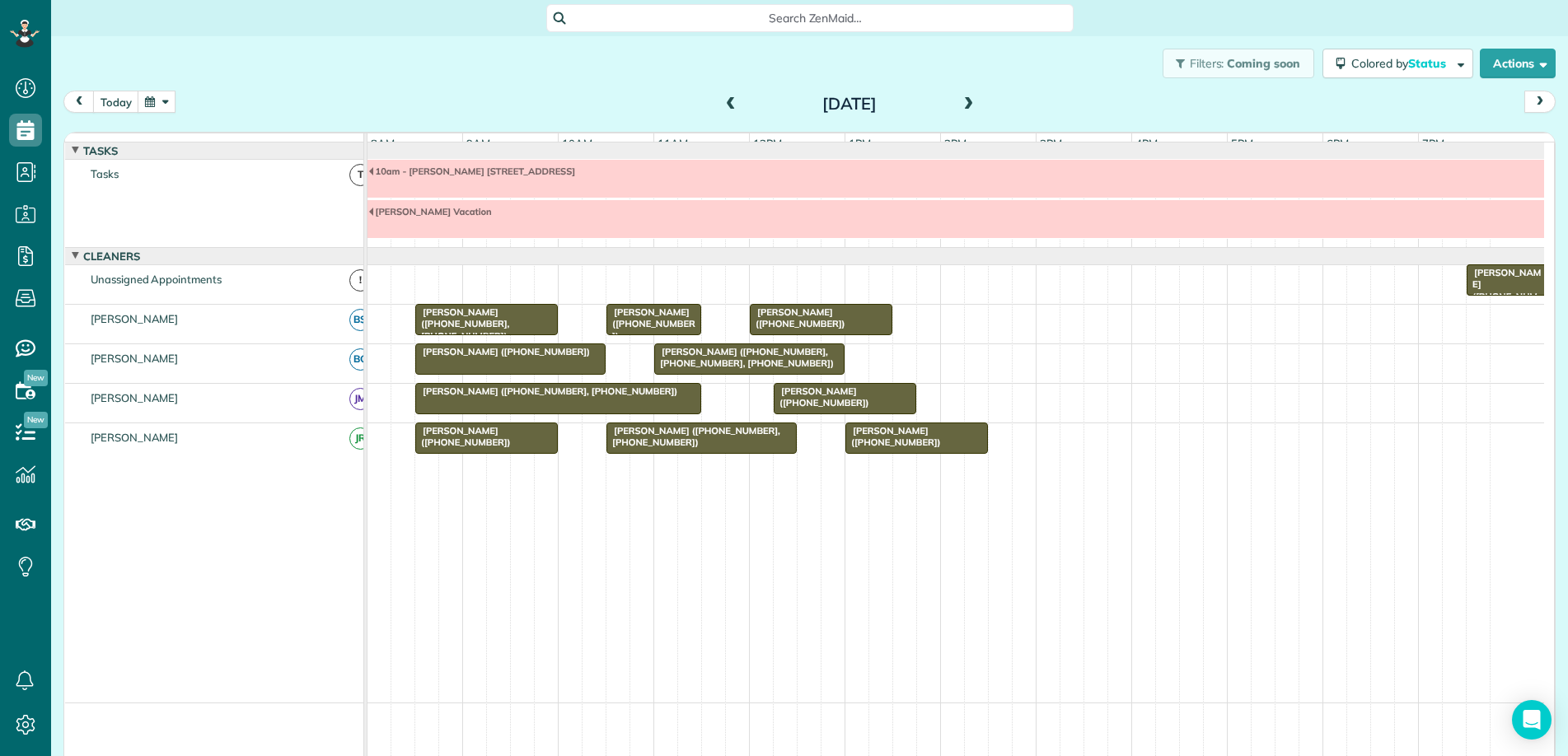 click at bounding box center [731, 105] 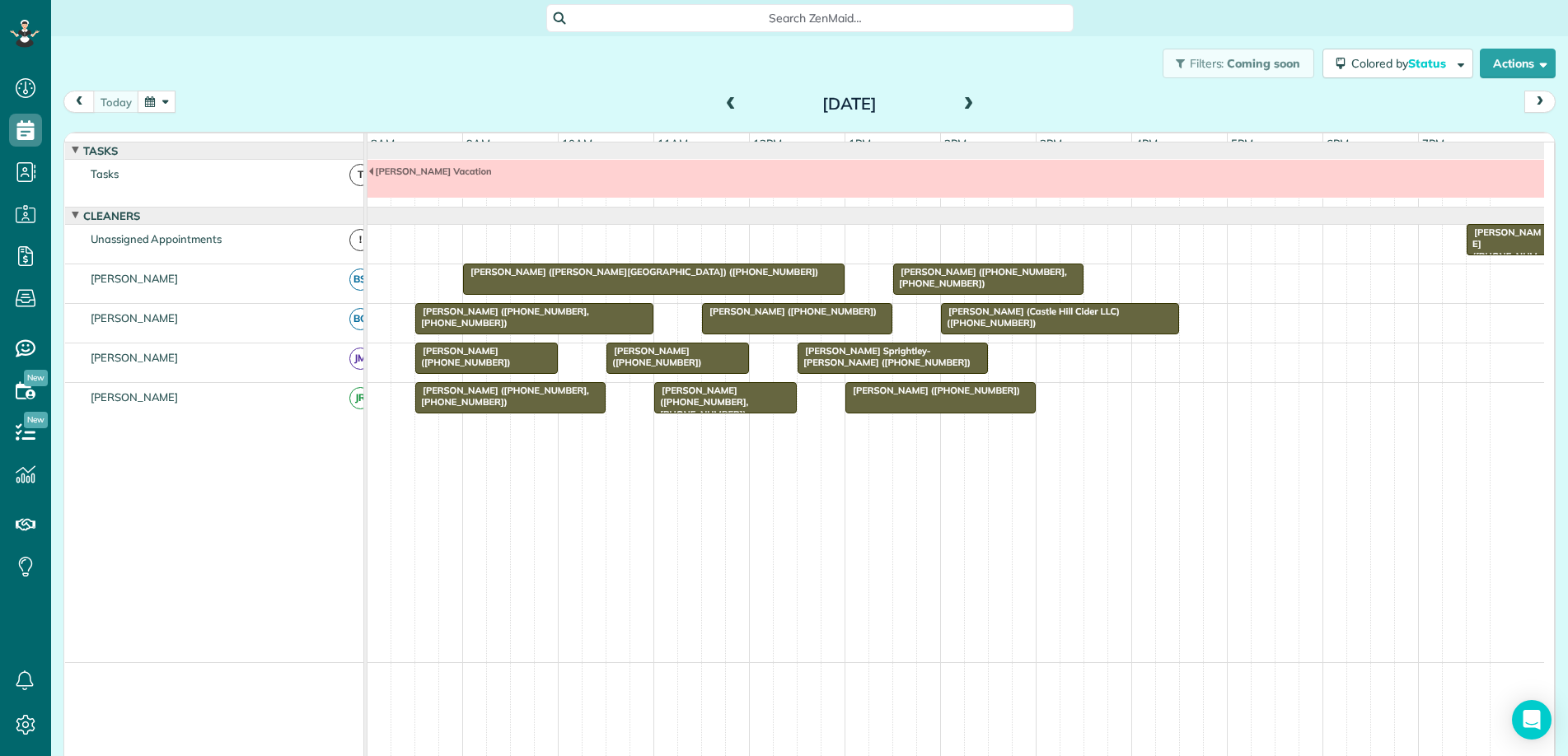 click at bounding box center (731, 105) 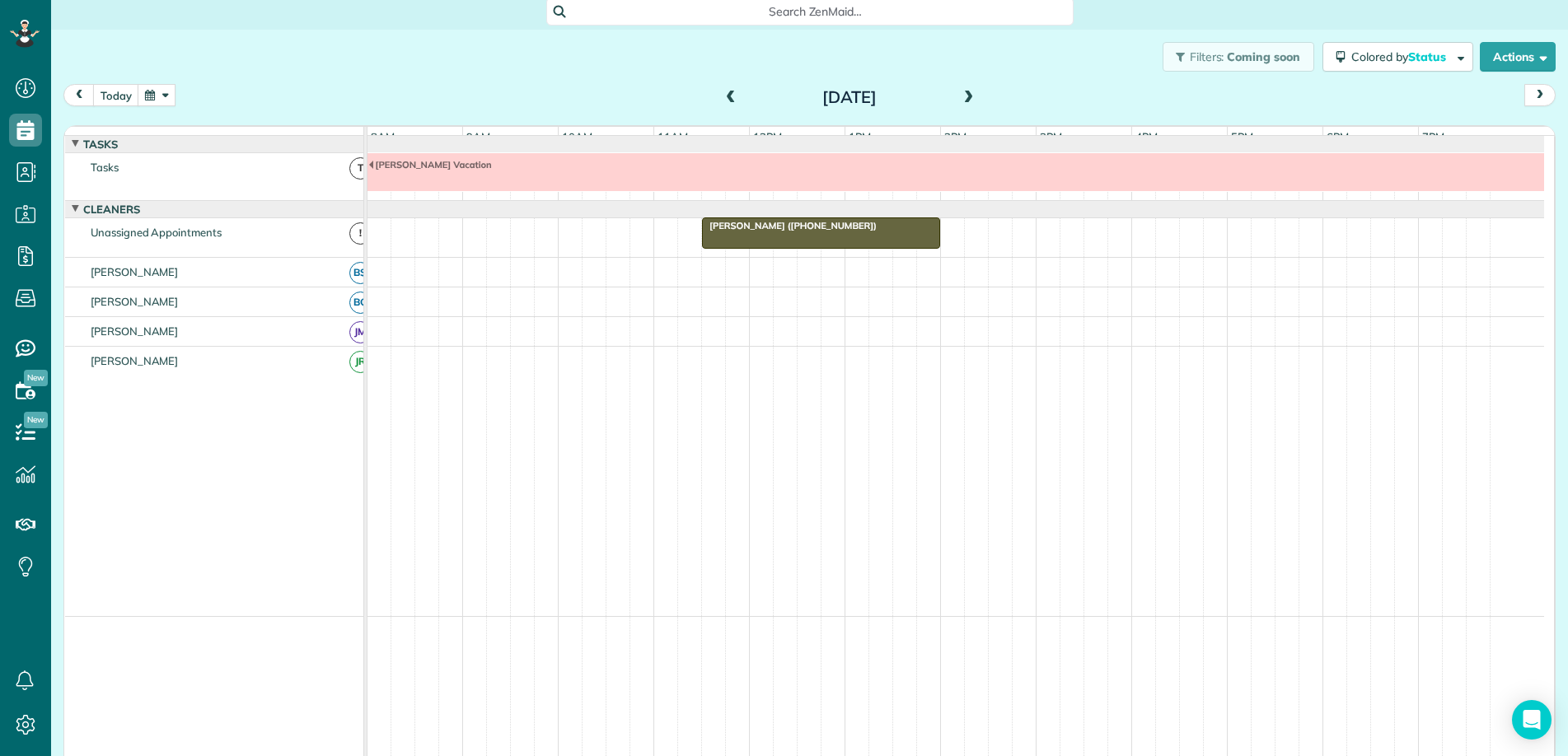 scroll, scrollTop: 0, scrollLeft: 0, axis: both 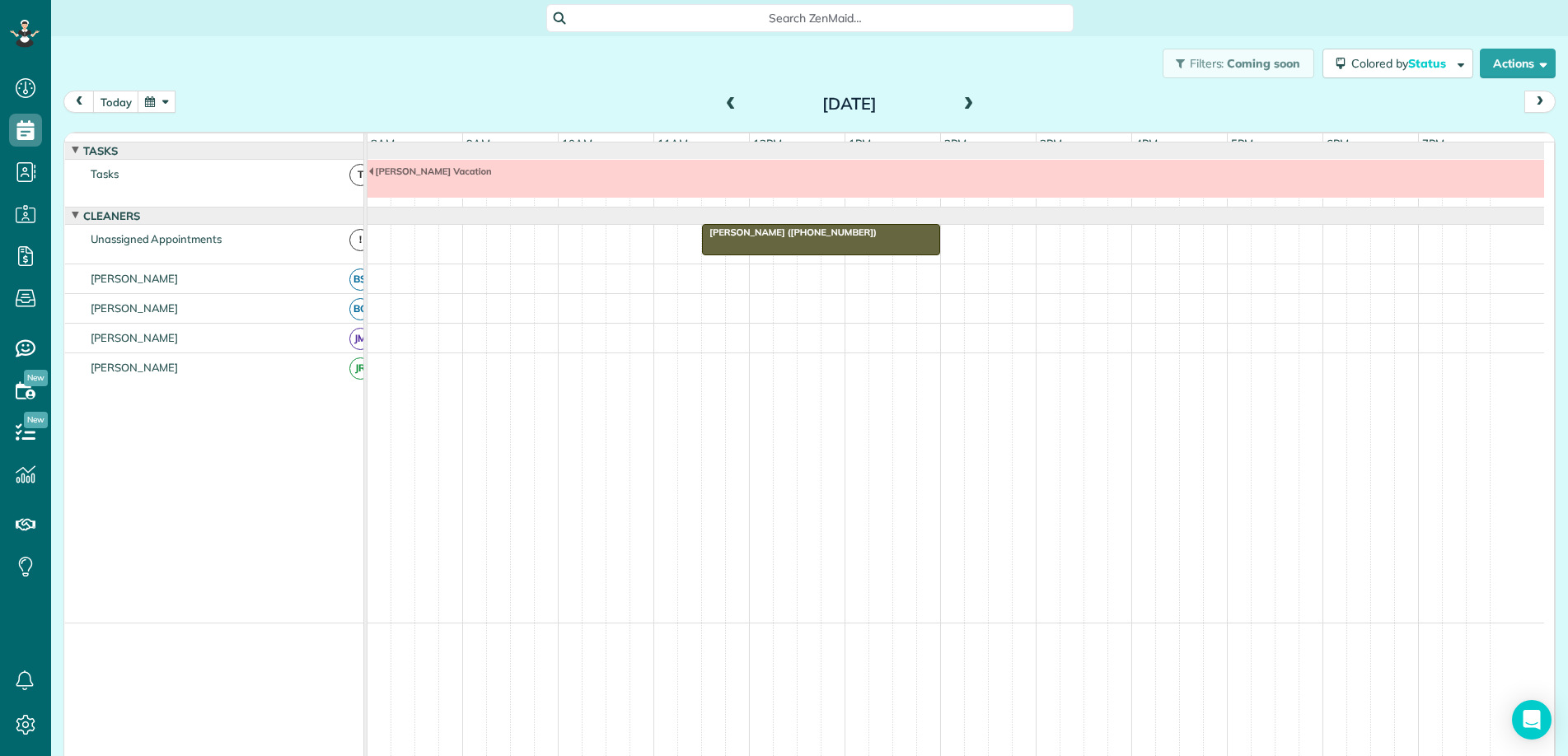 click at bounding box center [969, 105] 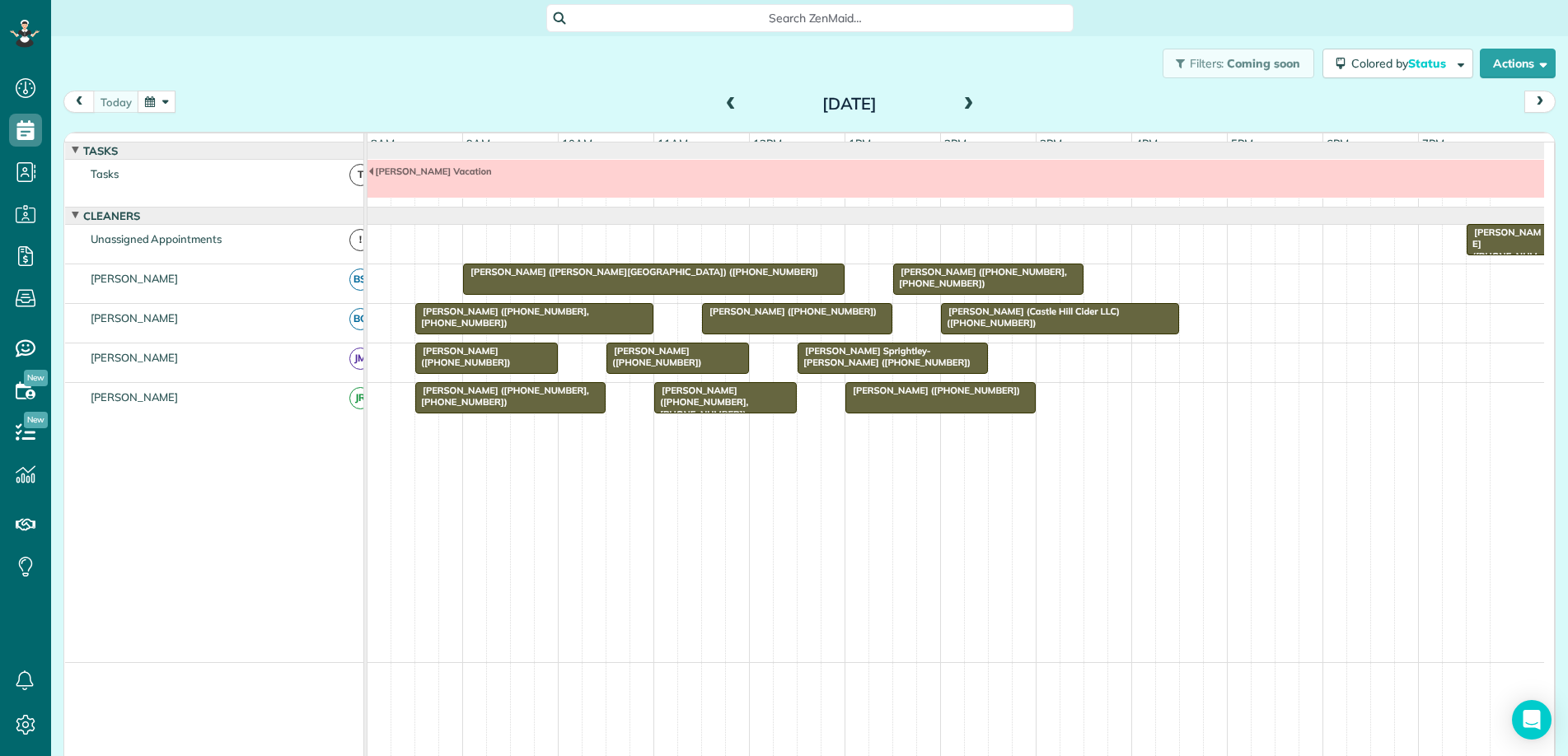 click at bounding box center (969, 105) 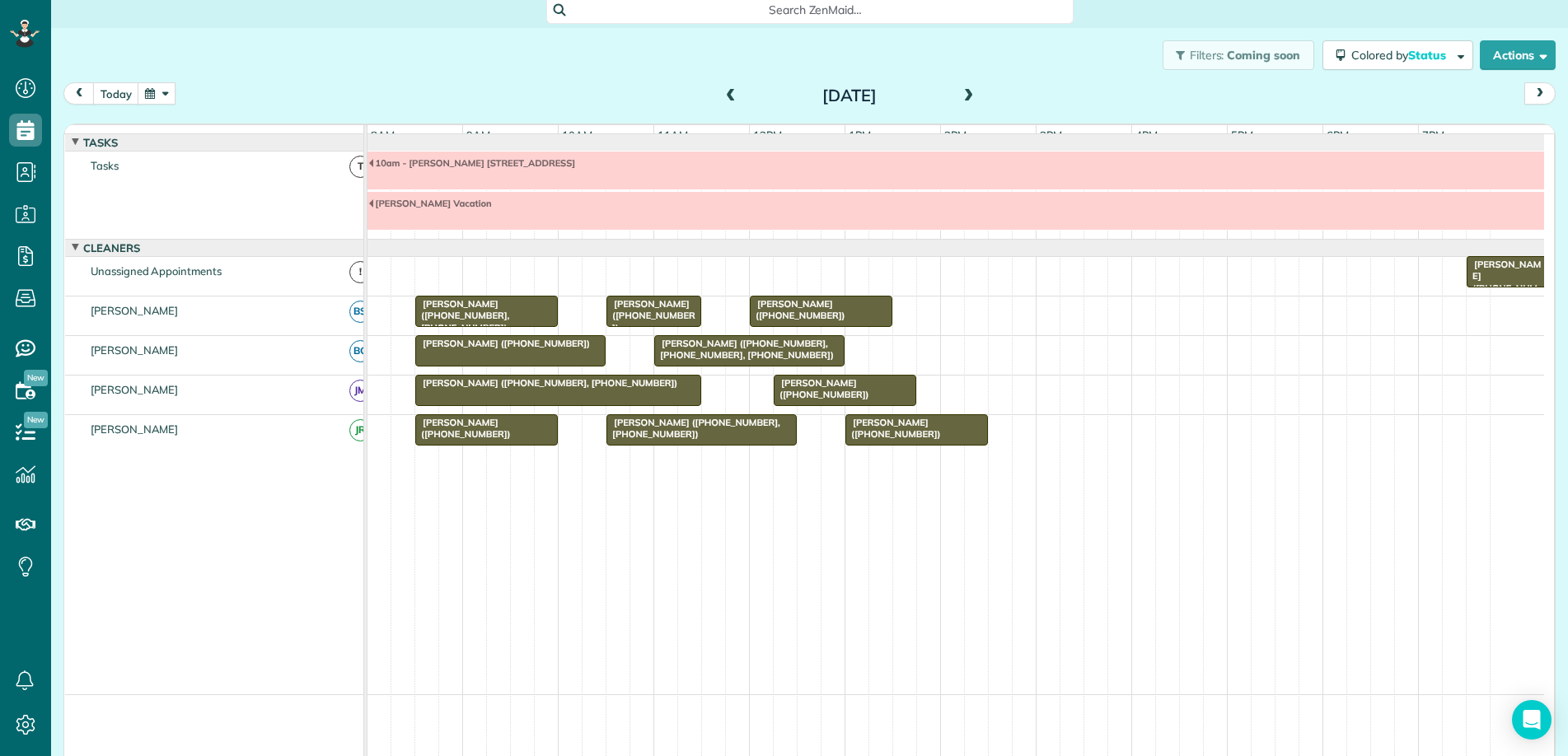 scroll, scrollTop: 0, scrollLeft: 0, axis: both 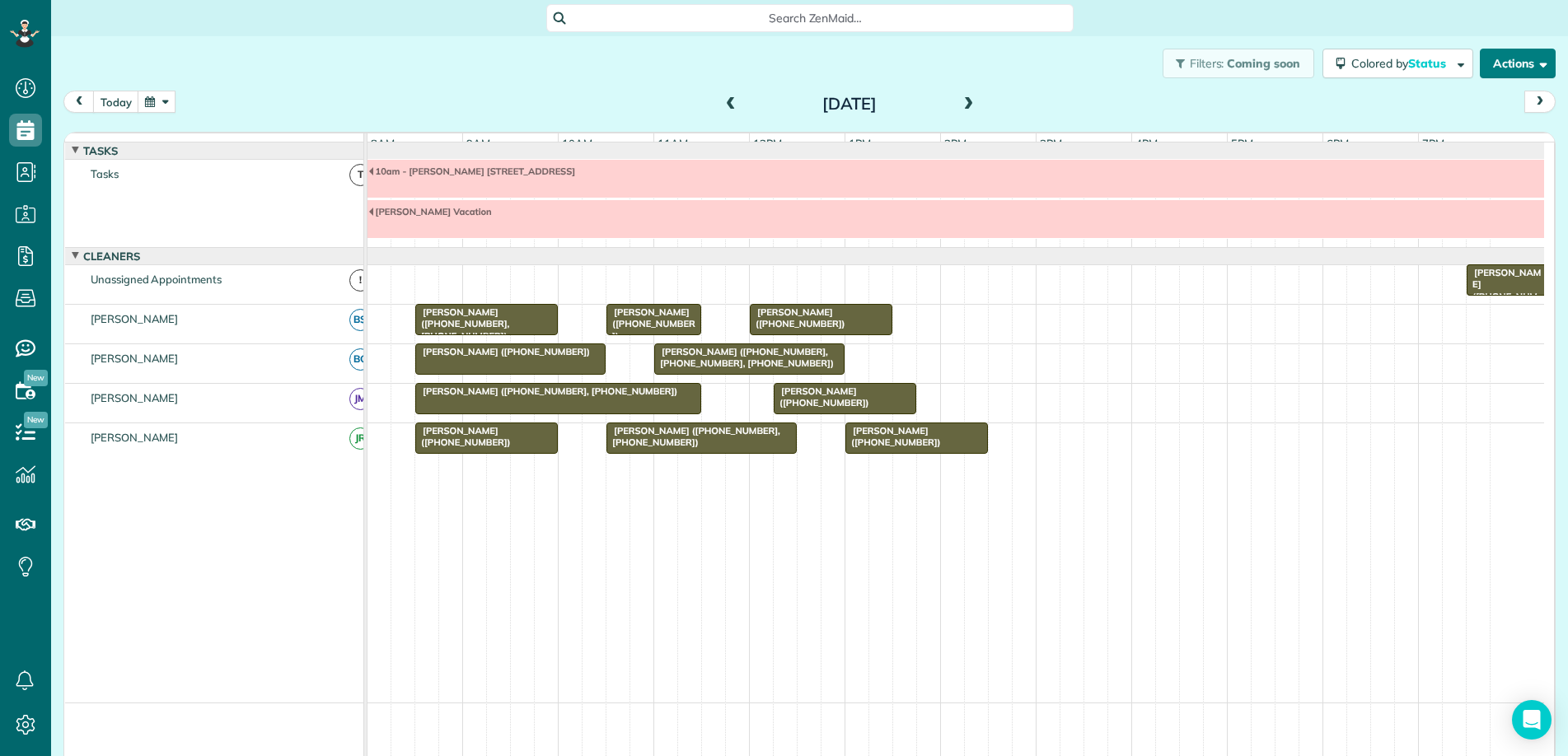 click on "Actions" at bounding box center [1518, 63] 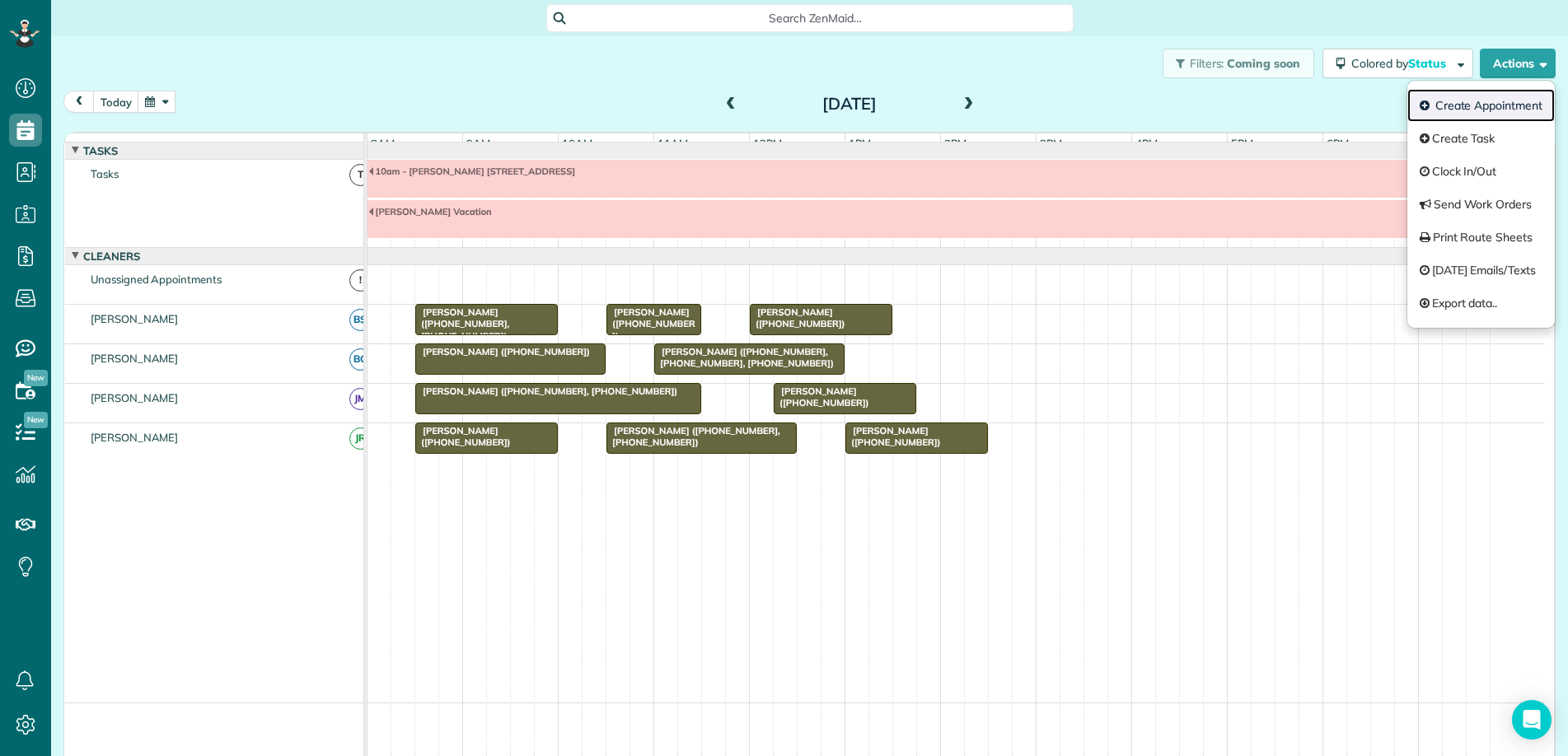 click on "Create Appointment" at bounding box center (1481, 105) 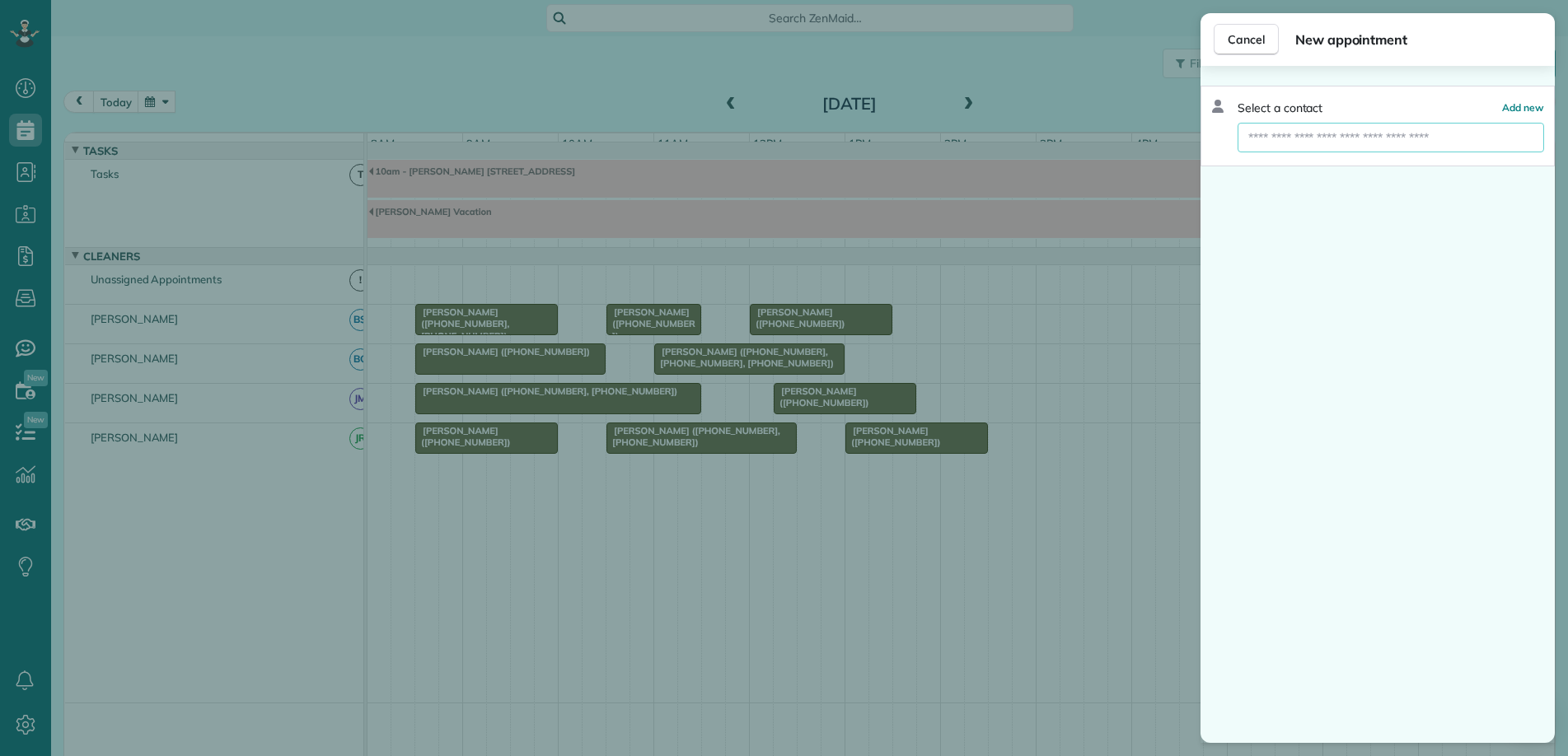 click at bounding box center [1391, 138] 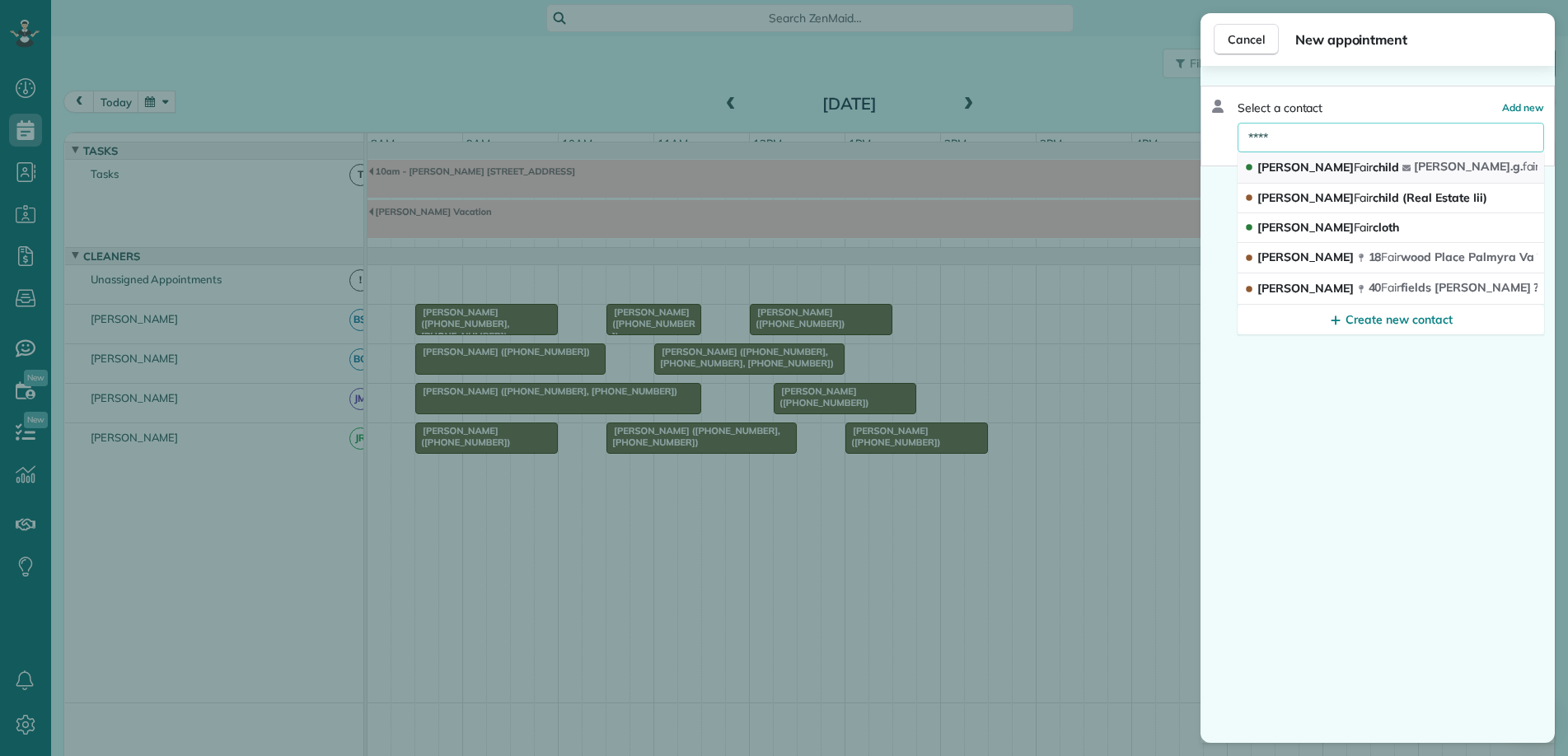 type on "****" 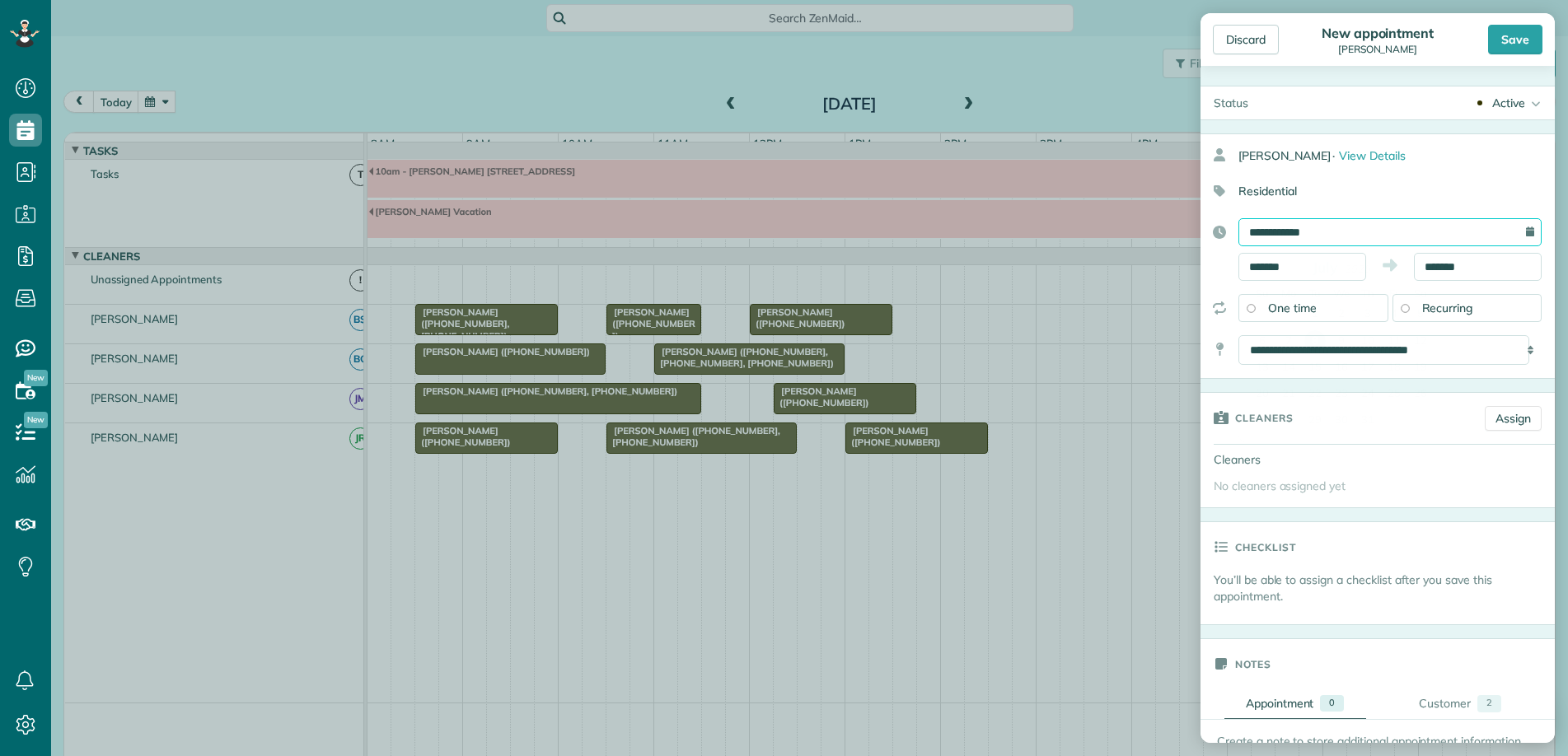 click on "**********" at bounding box center [1390, 232] 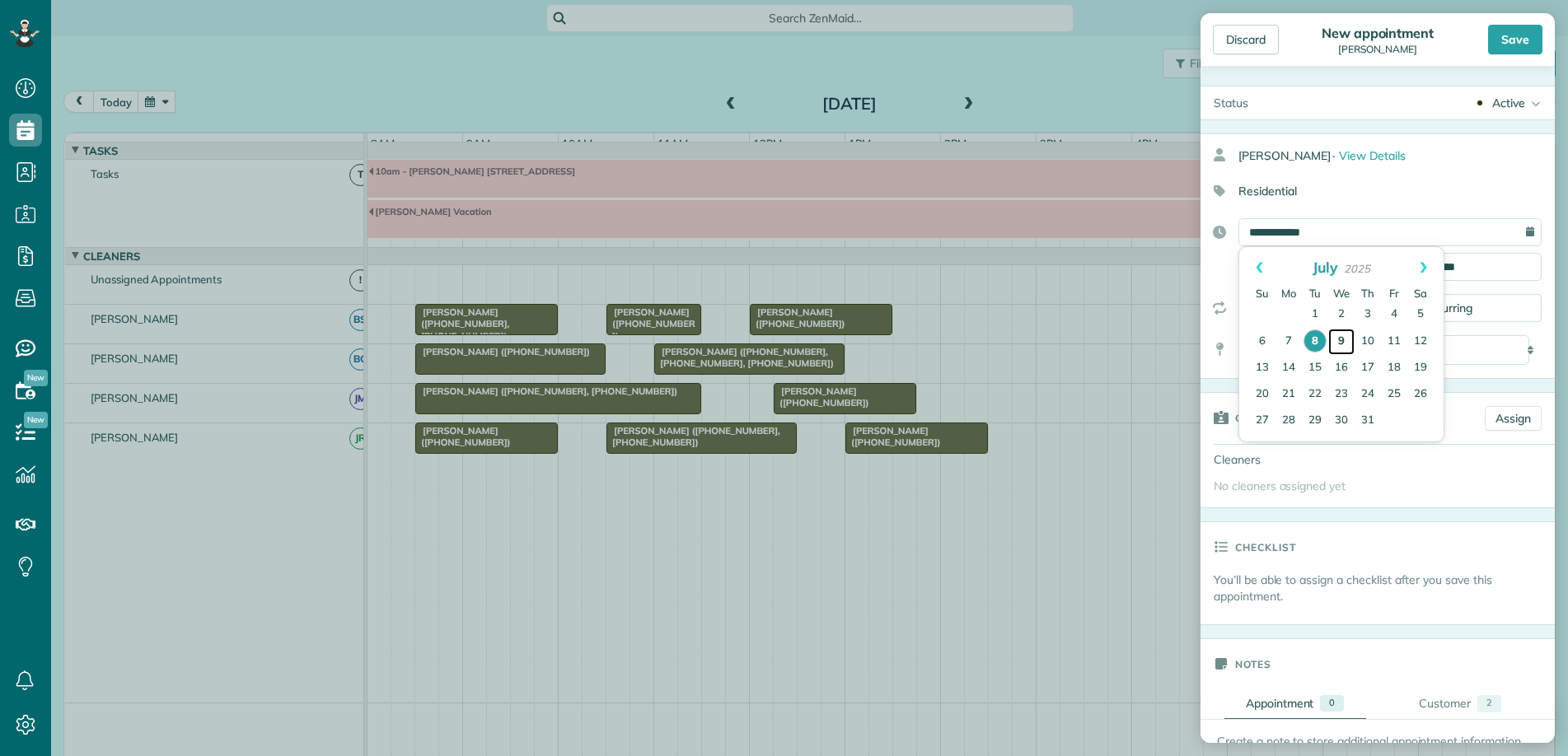 click on "9" at bounding box center (1341, 342) 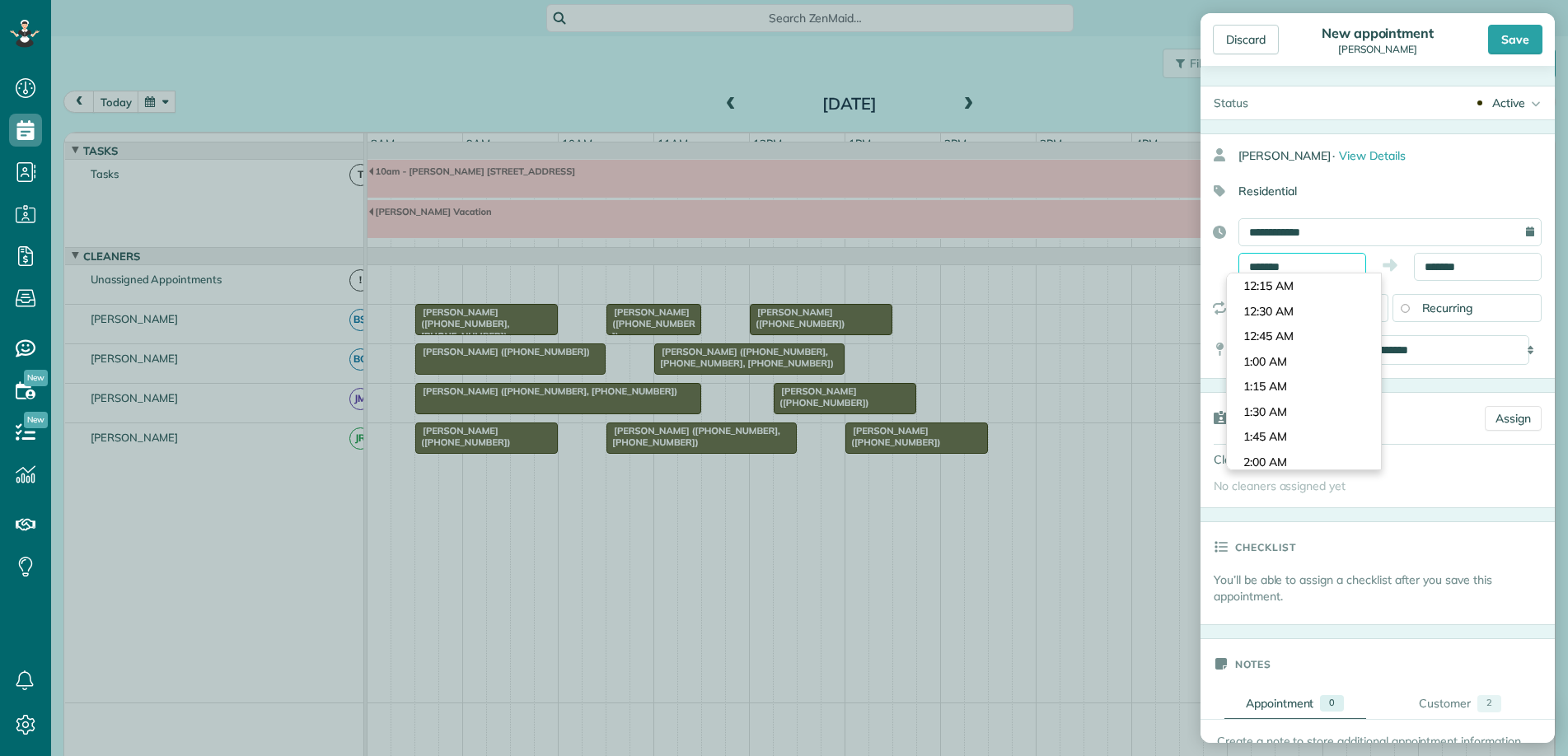 click on "*******" at bounding box center [1302, 267] 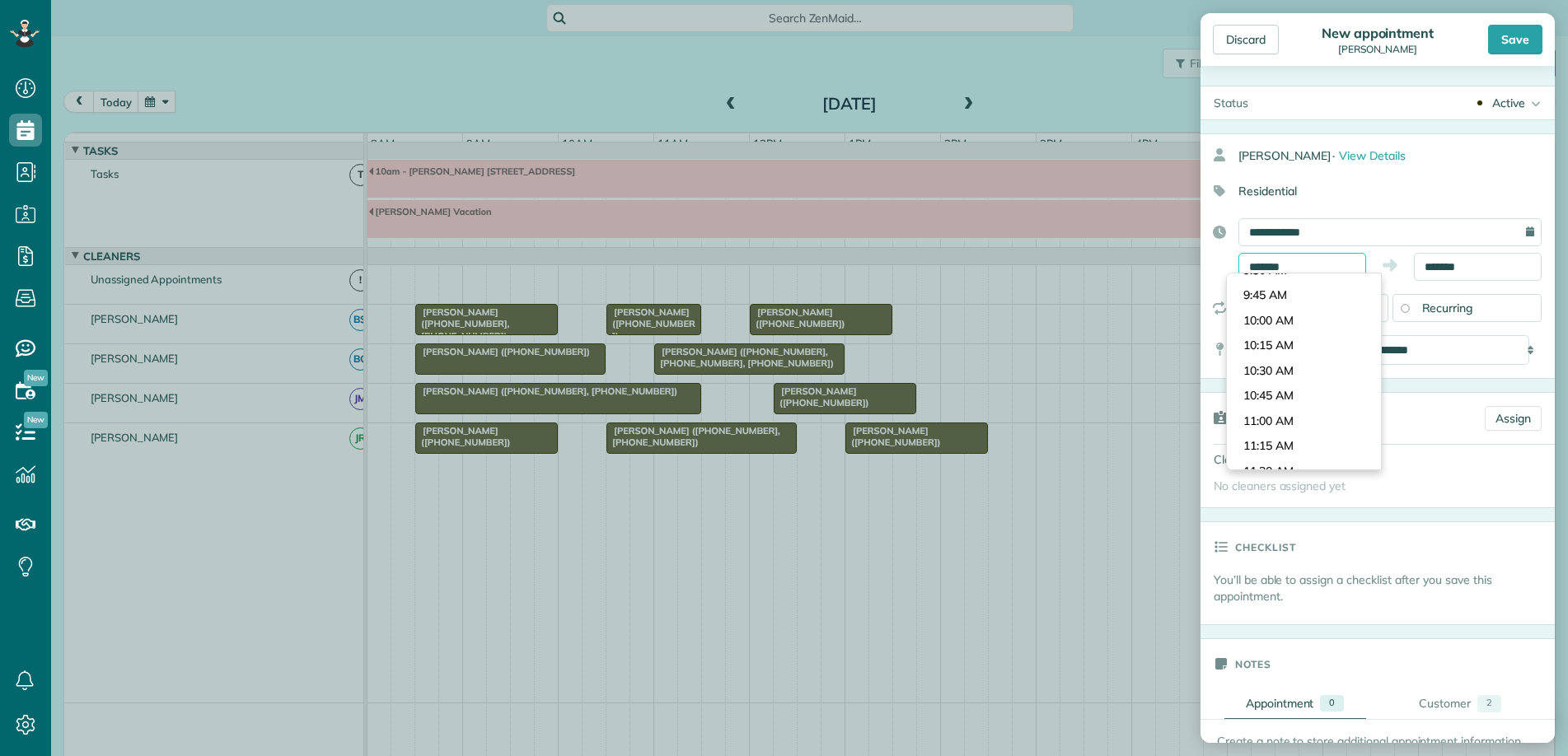 scroll, scrollTop: 1029, scrollLeft: 0, axis: vertical 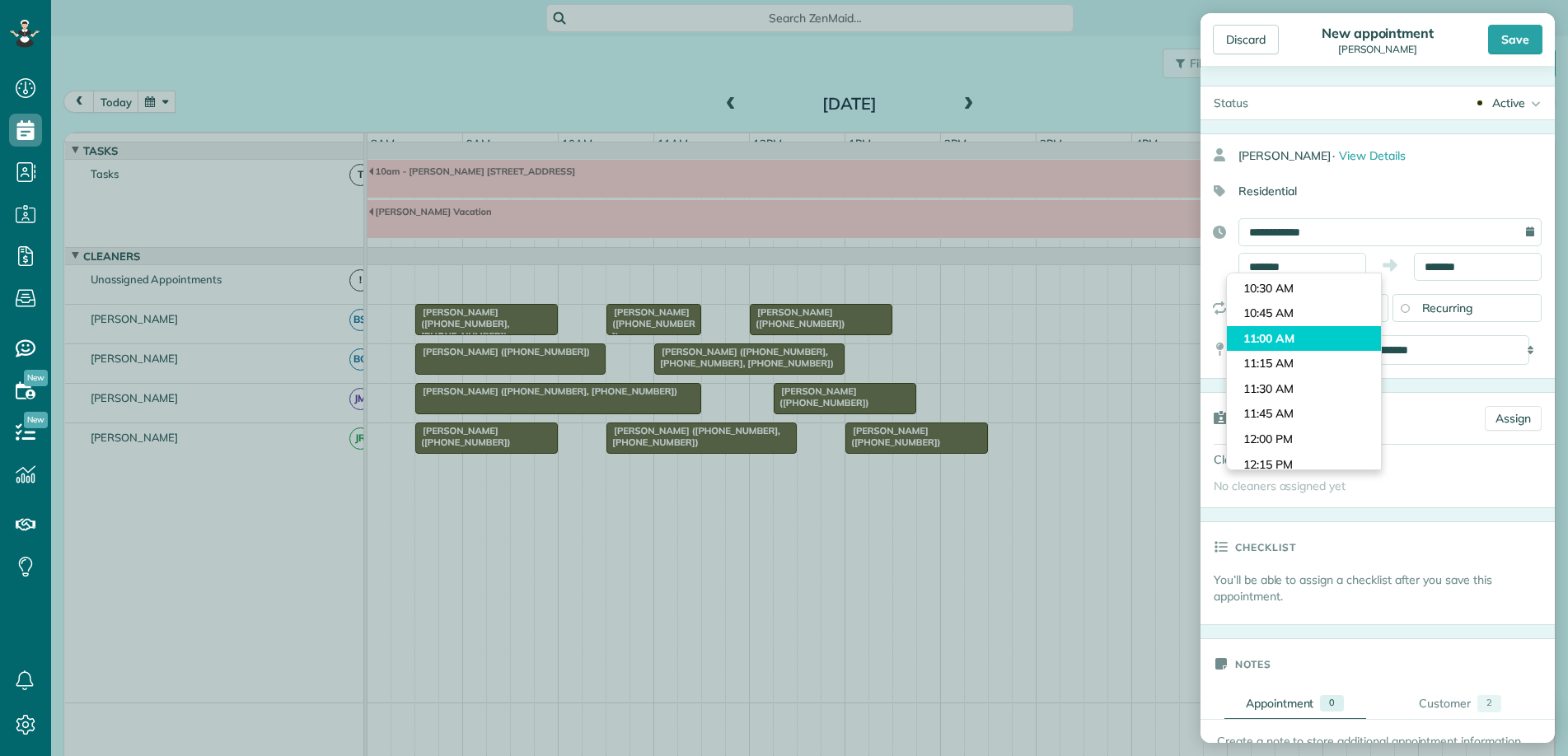 type on "********" 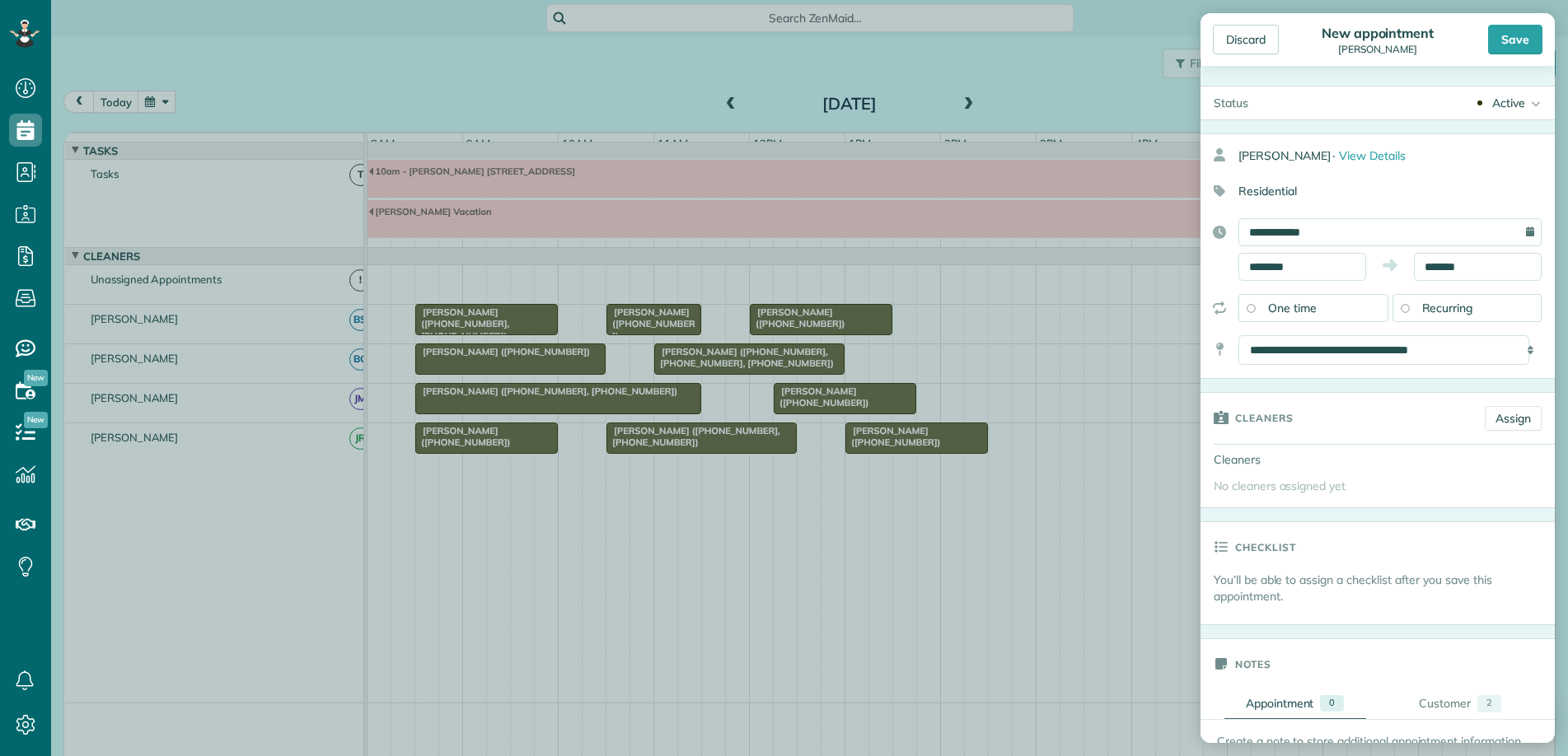click on "Dashboard
Scheduling
Calendar View
List View
Dispatch View - Weekly scheduling (Beta)" at bounding box center [784, 378] 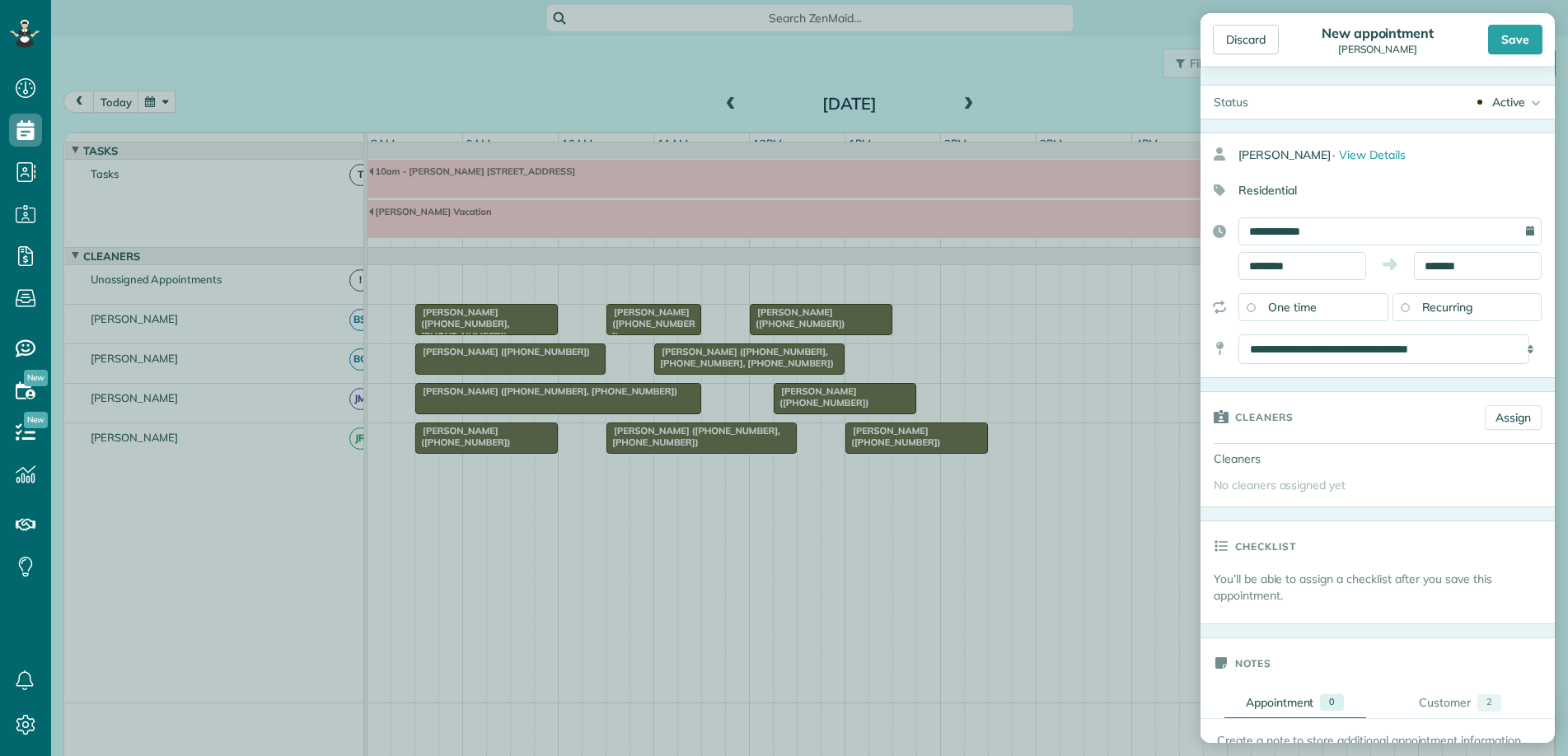 scroll, scrollTop: 0, scrollLeft: 0, axis: both 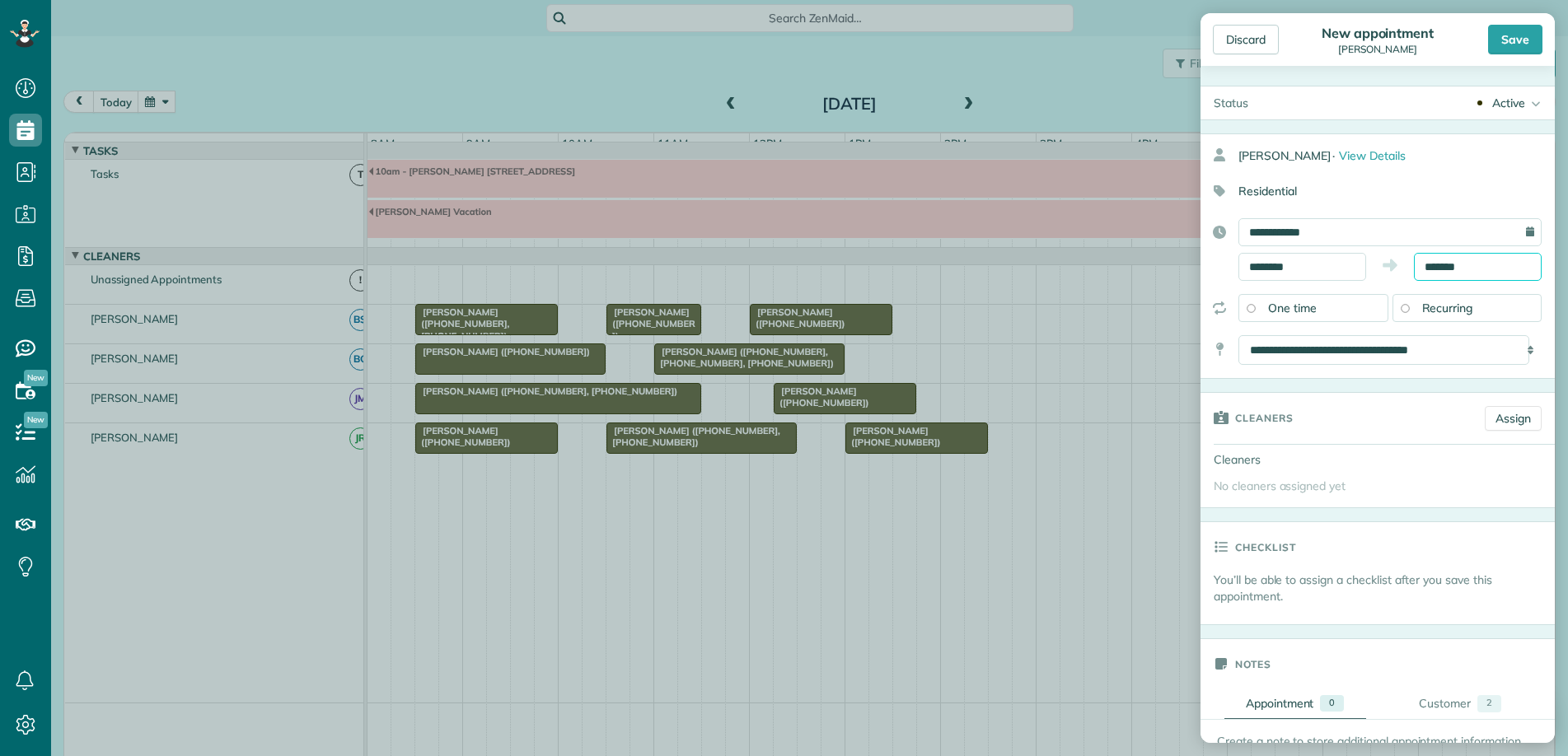 click on "*******" at bounding box center (1477, 267) 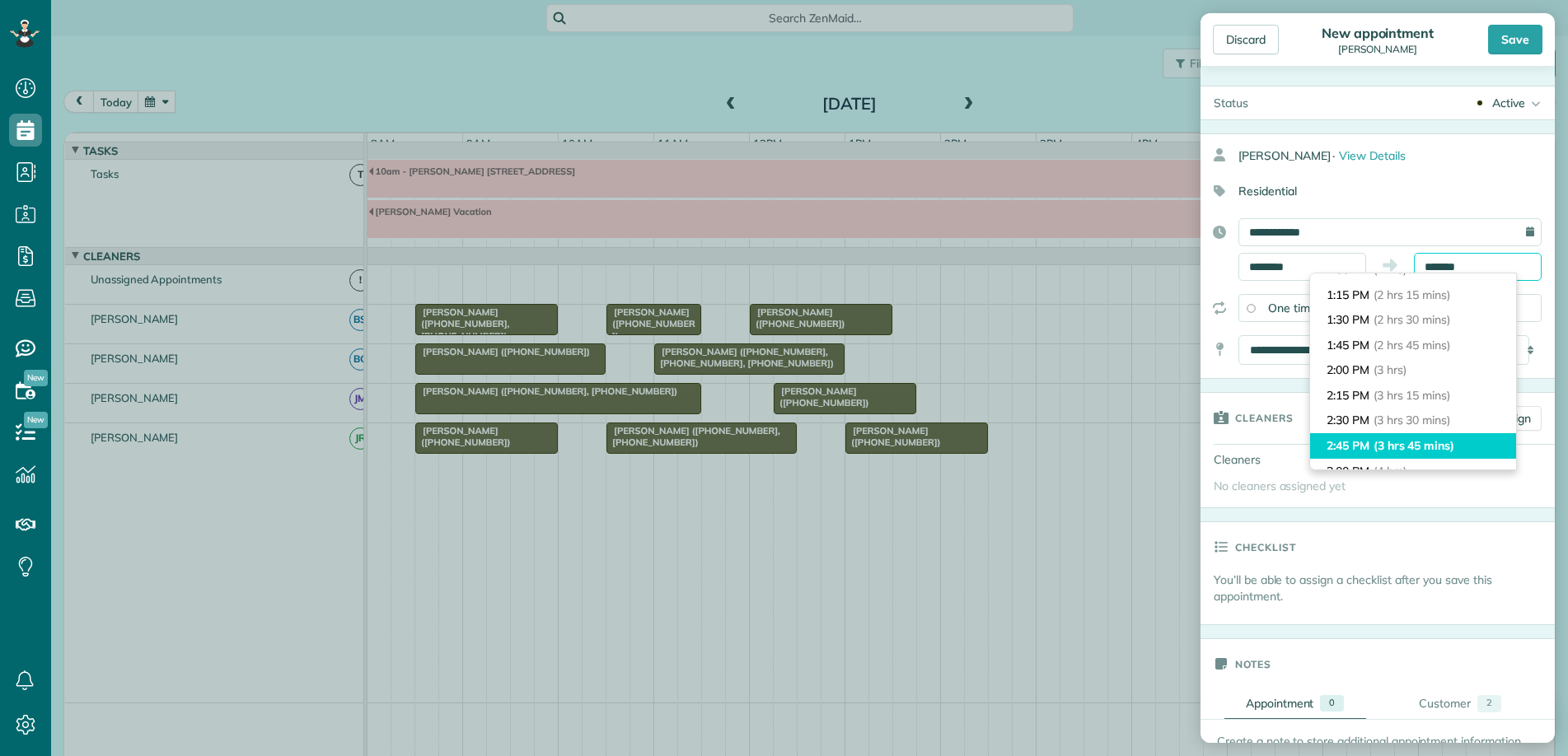 scroll, scrollTop: 231, scrollLeft: 0, axis: vertical 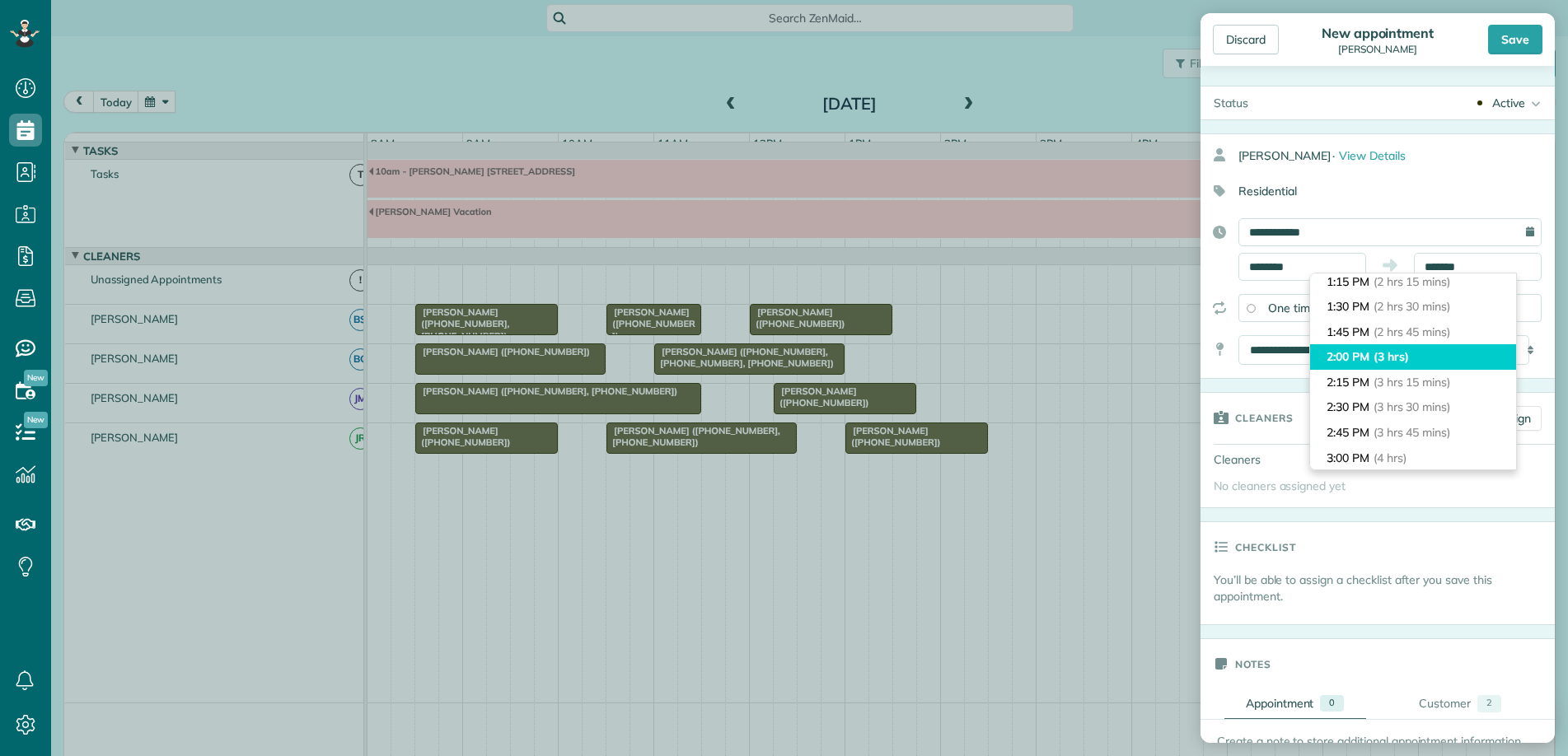 type on "*******" 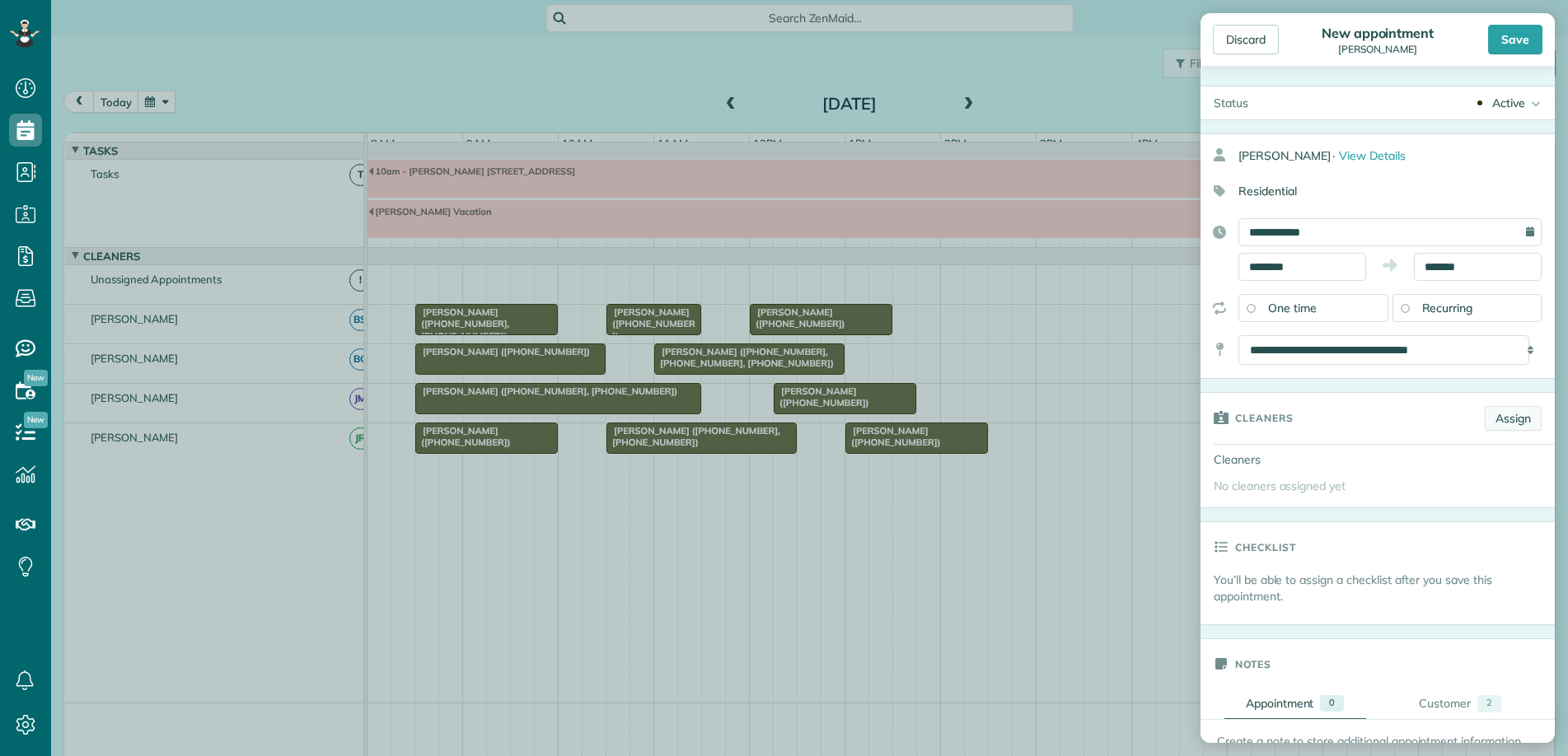 click on "Assign" at bounding box center (1513, 418) 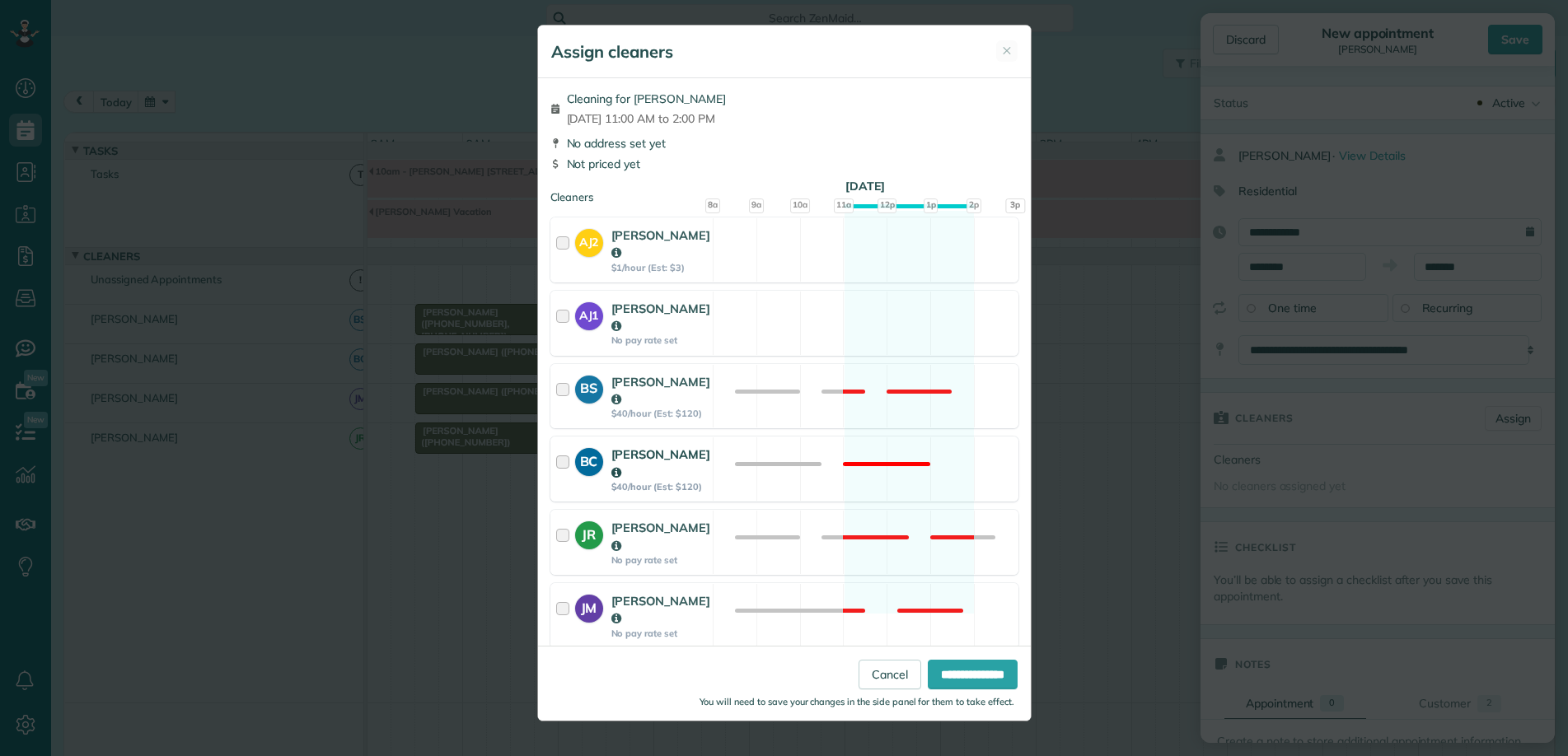 click at bounding box center (565, 469) 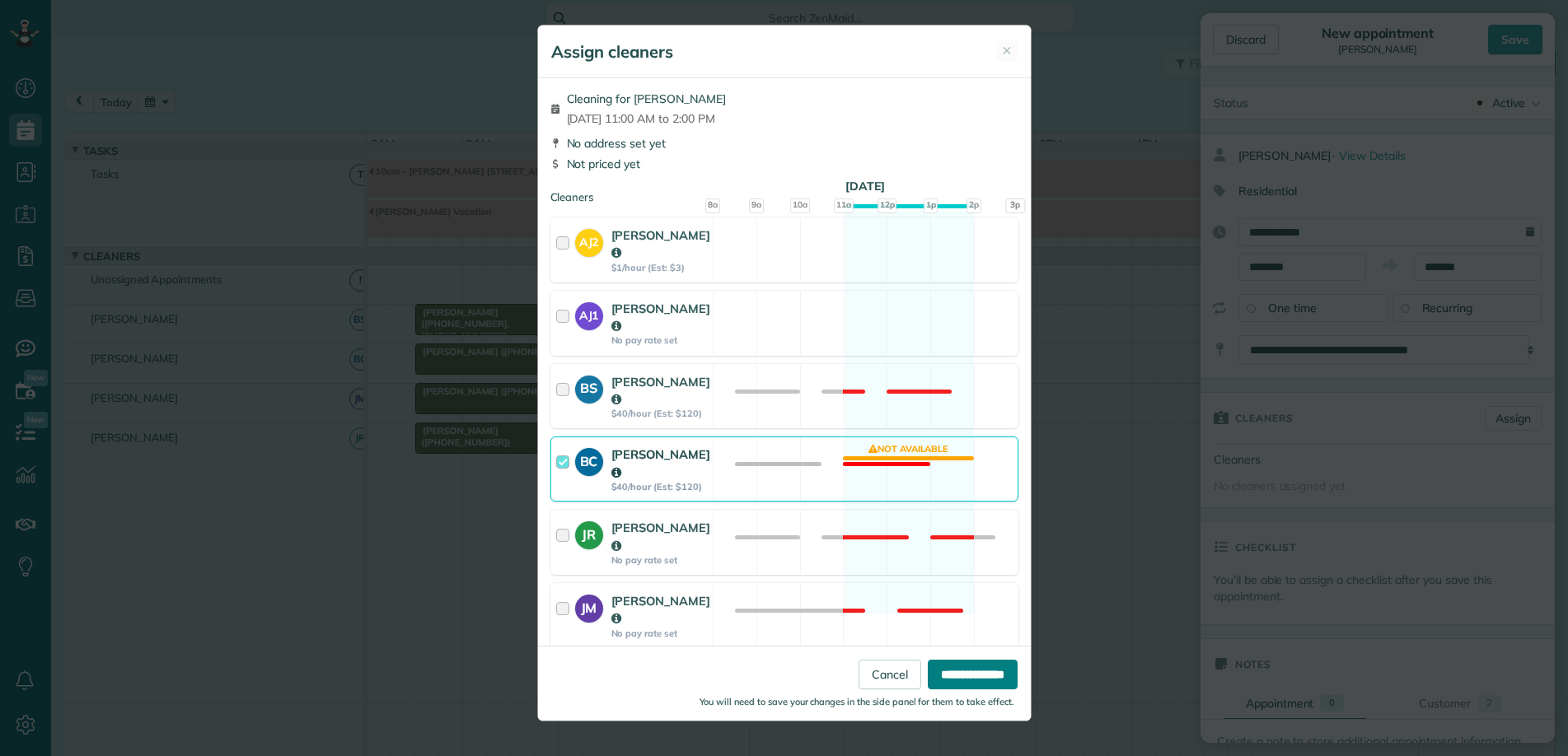 click on "**********" at bounding box center (972, 674) 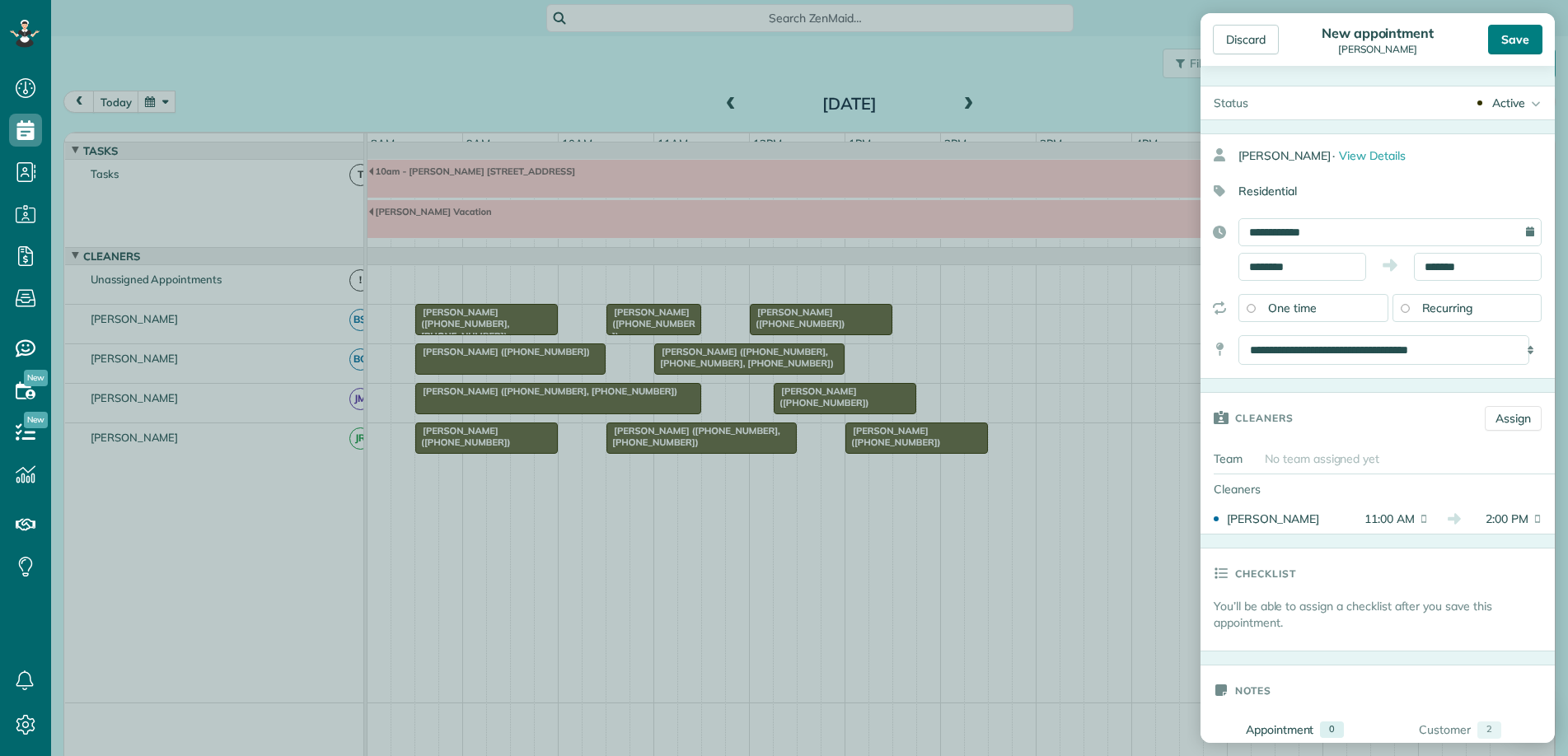 click on "Save" at bounding box center (1515, 40) 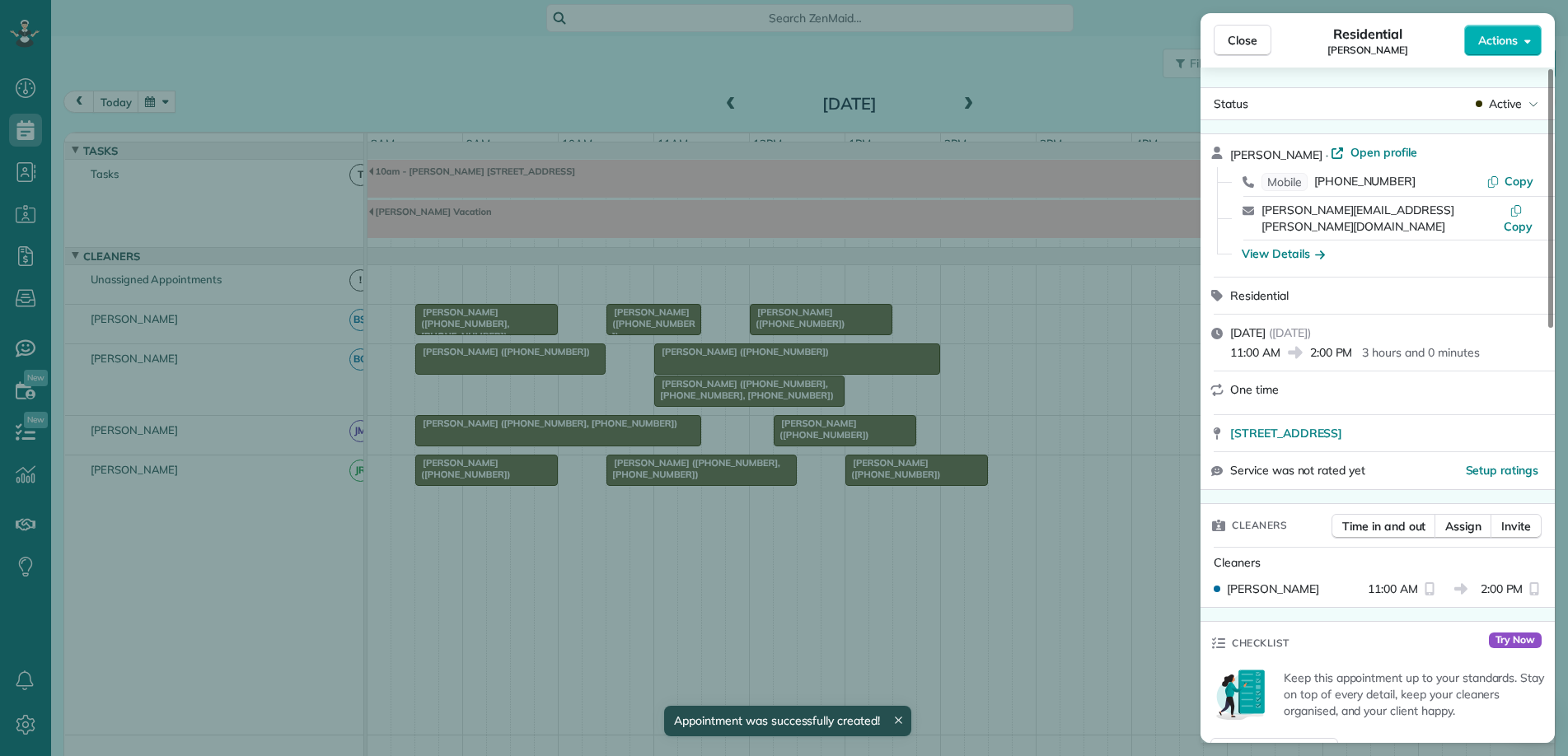 click on "Close" at bounding box center [1243, 40] 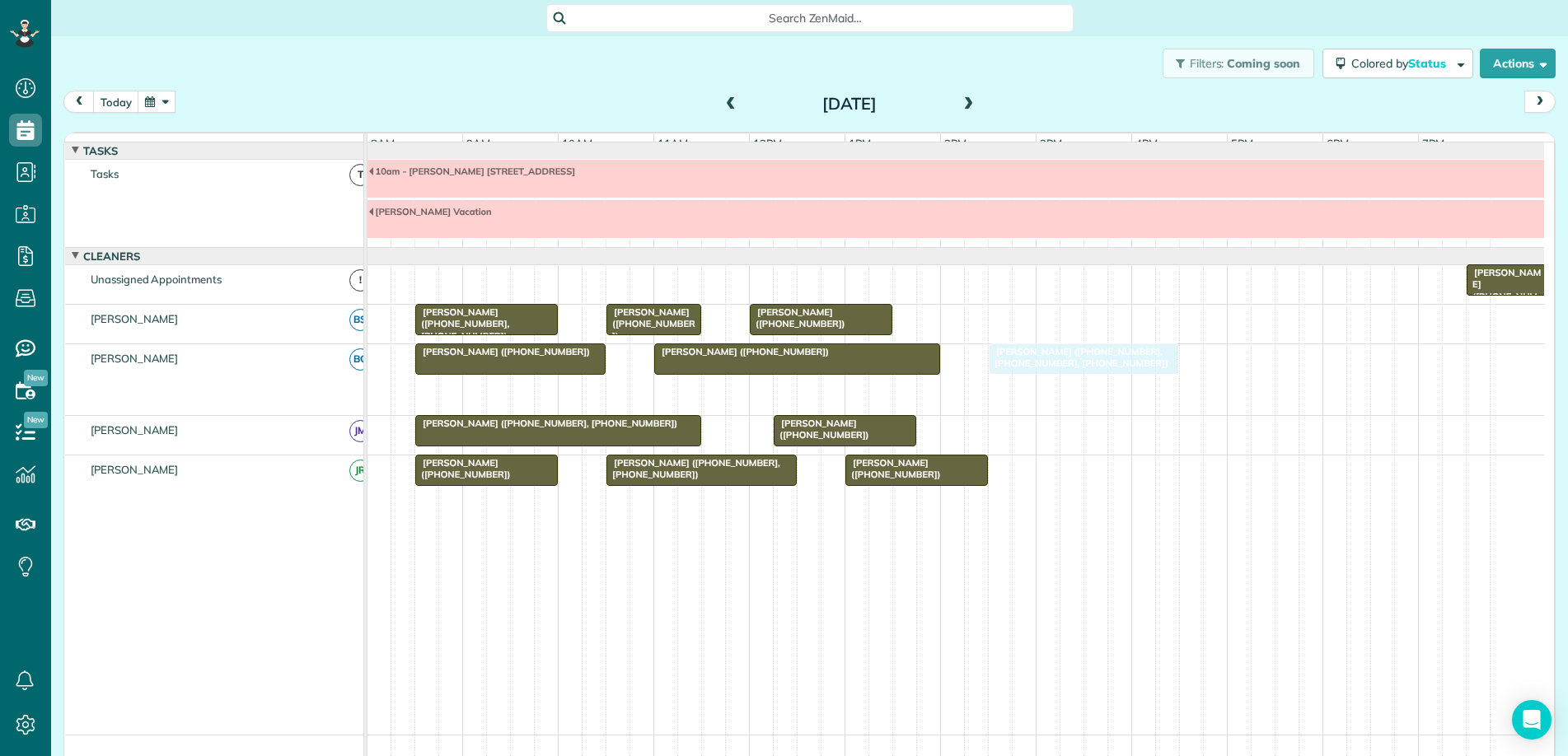 drag, startPoint x: 742, startPoint y: 408, endPoint x: 1088, endPoint y: 408, distance: 346 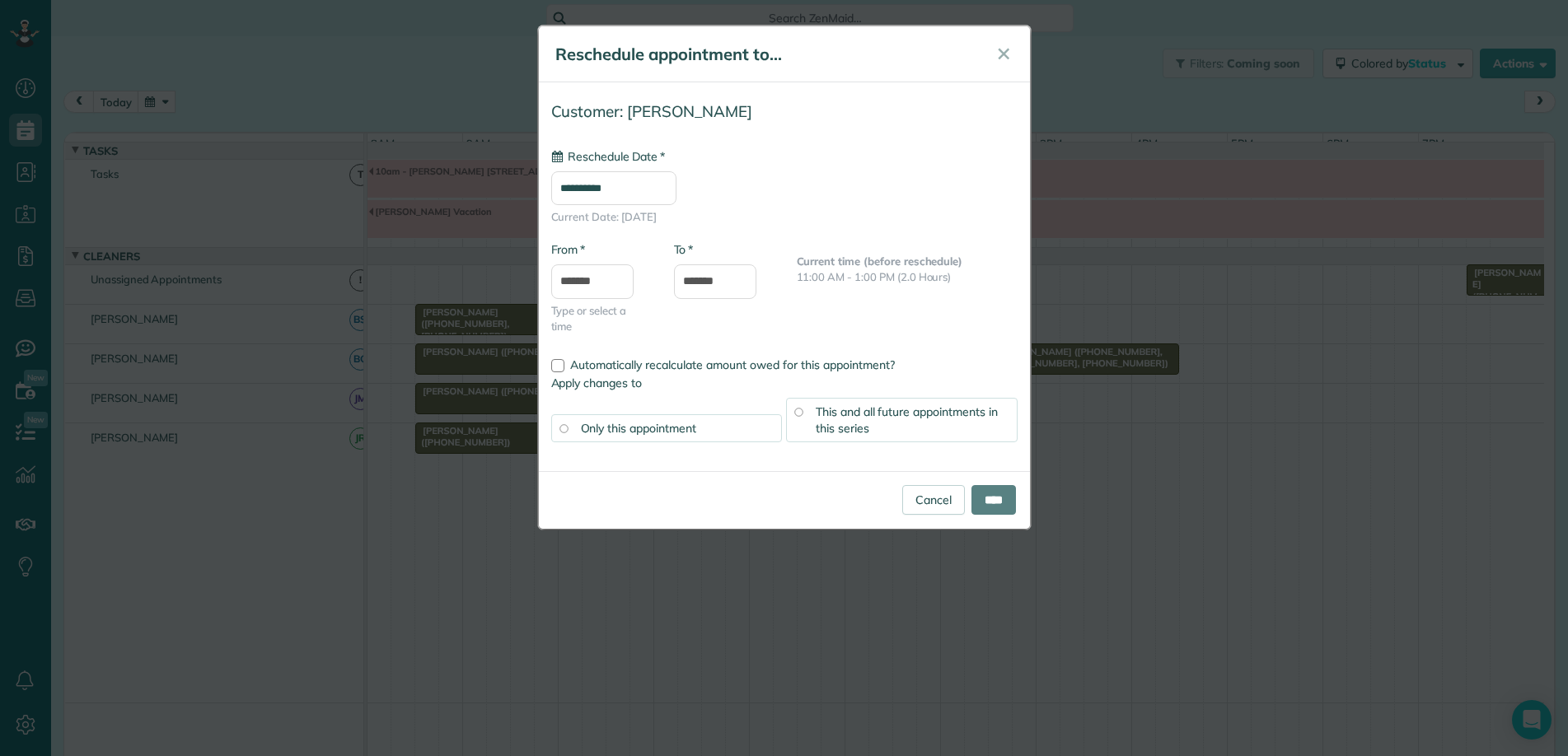 type on "**********" 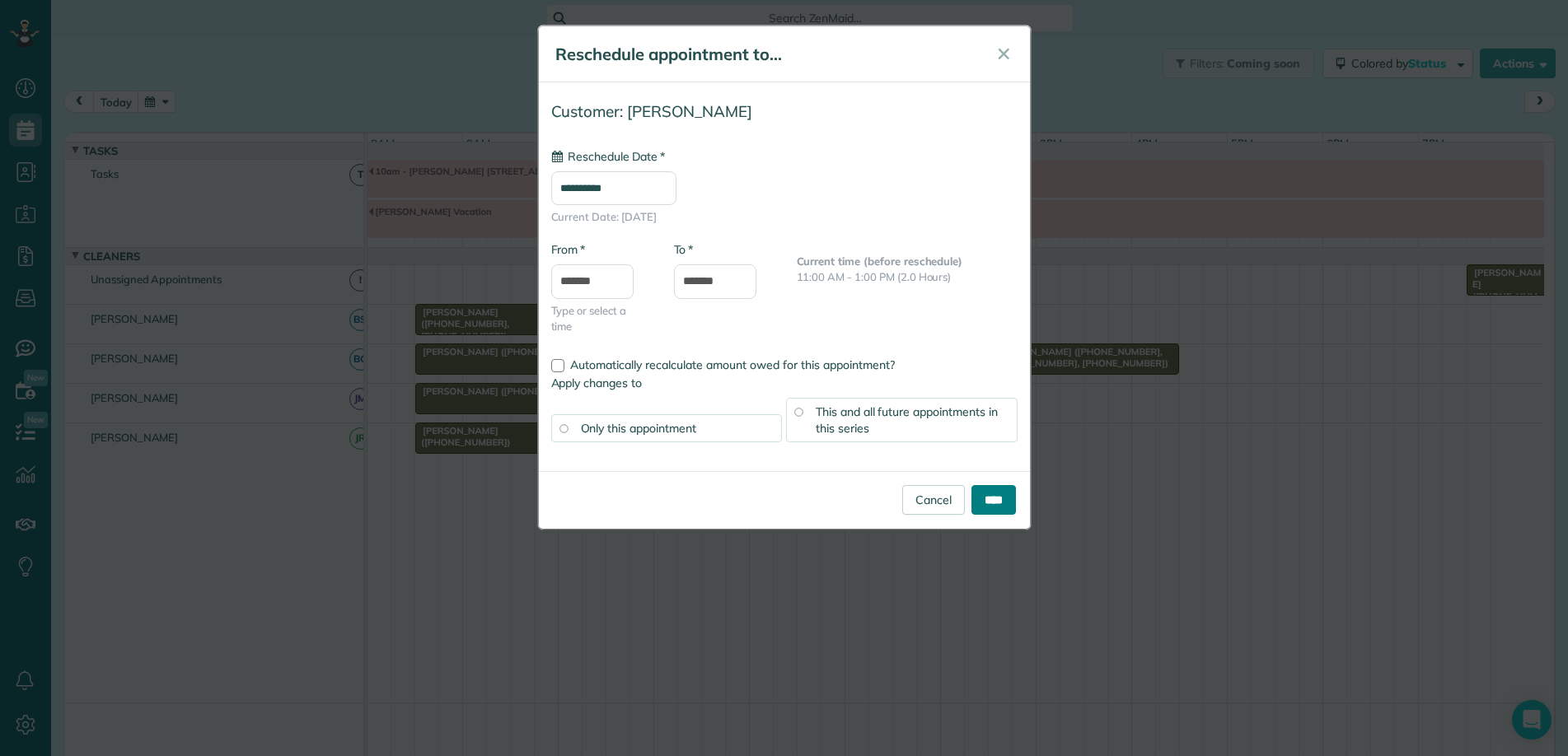 click on "****" at bounding box center (994, 500) 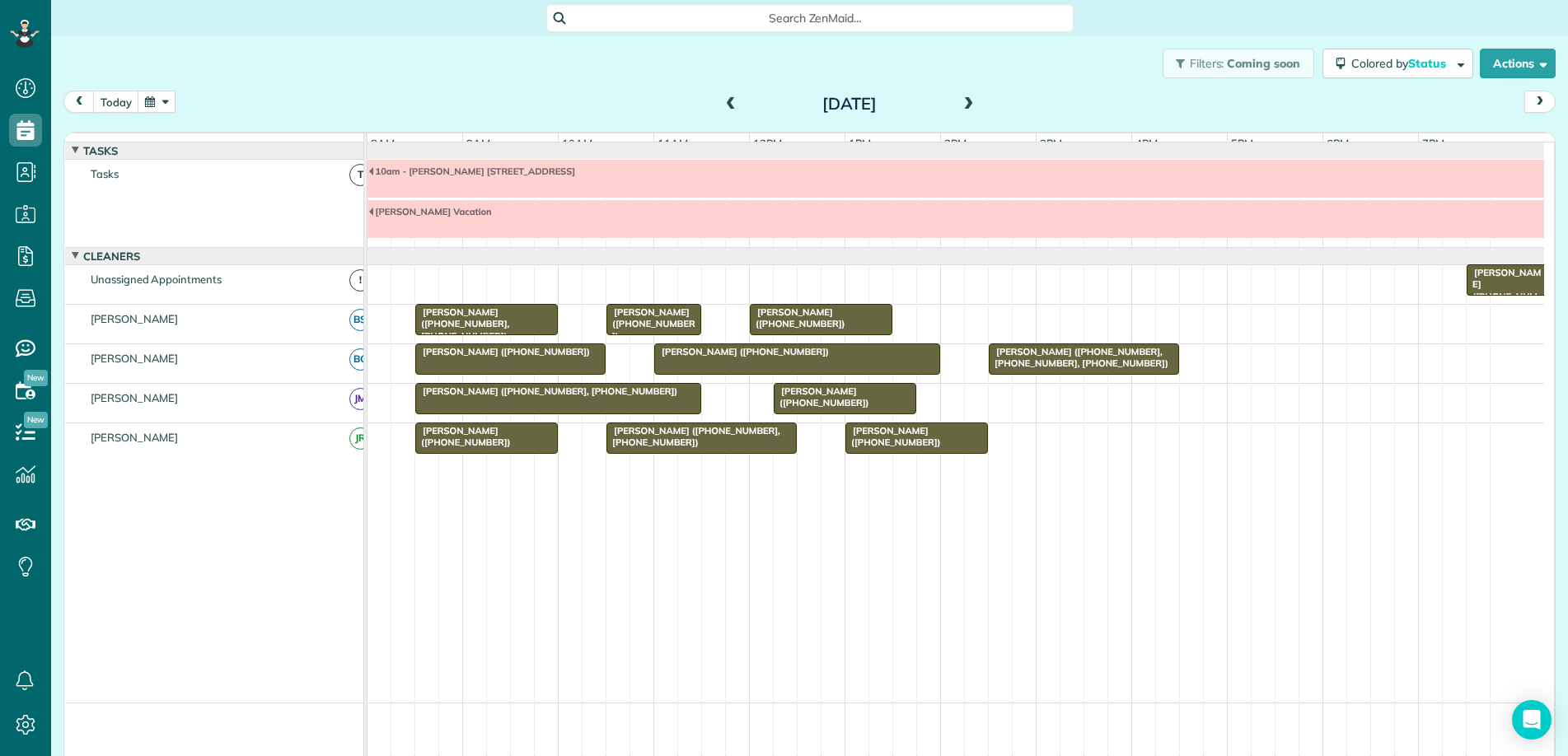 click at bounding box center (969, 105) 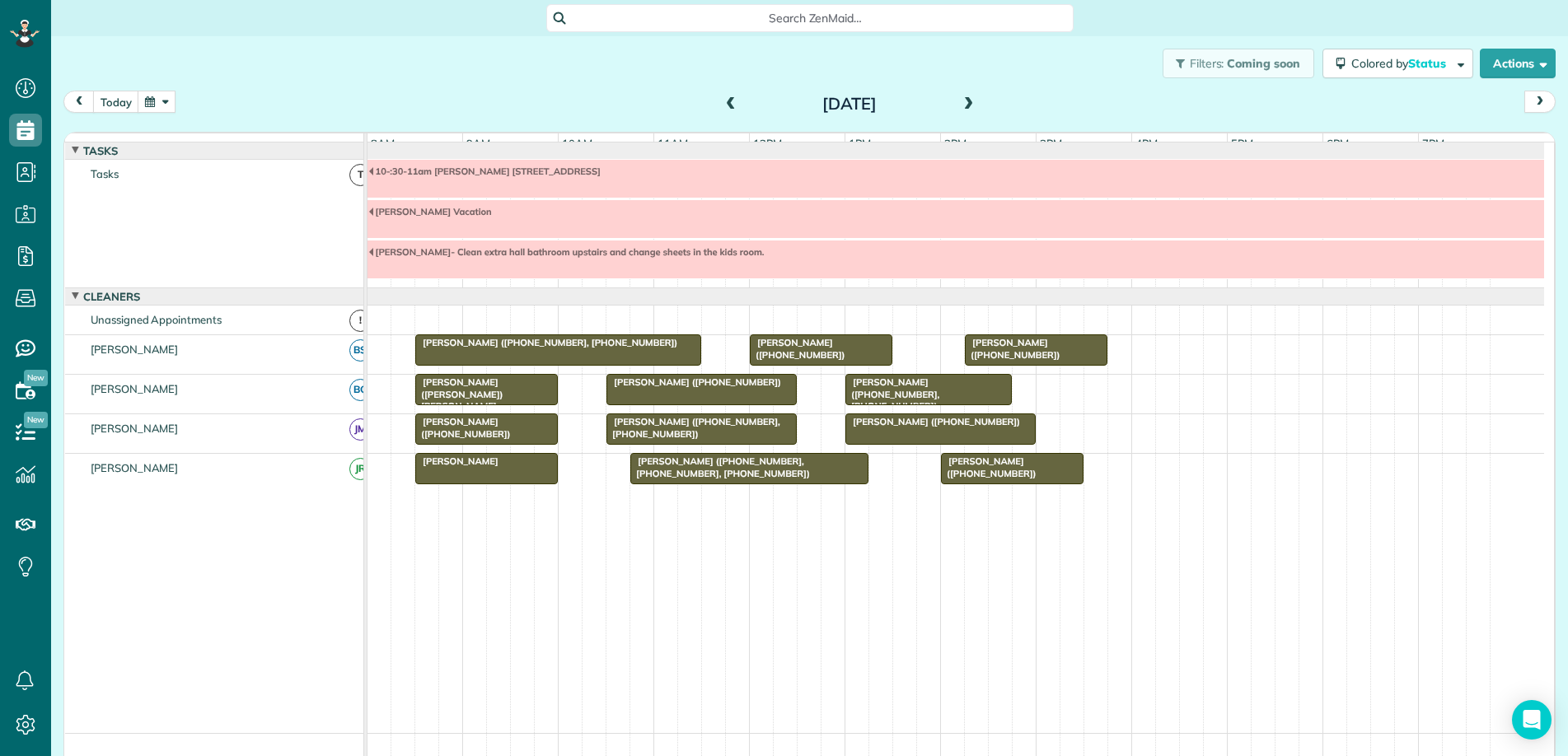 click at bounding box center (731, 105) 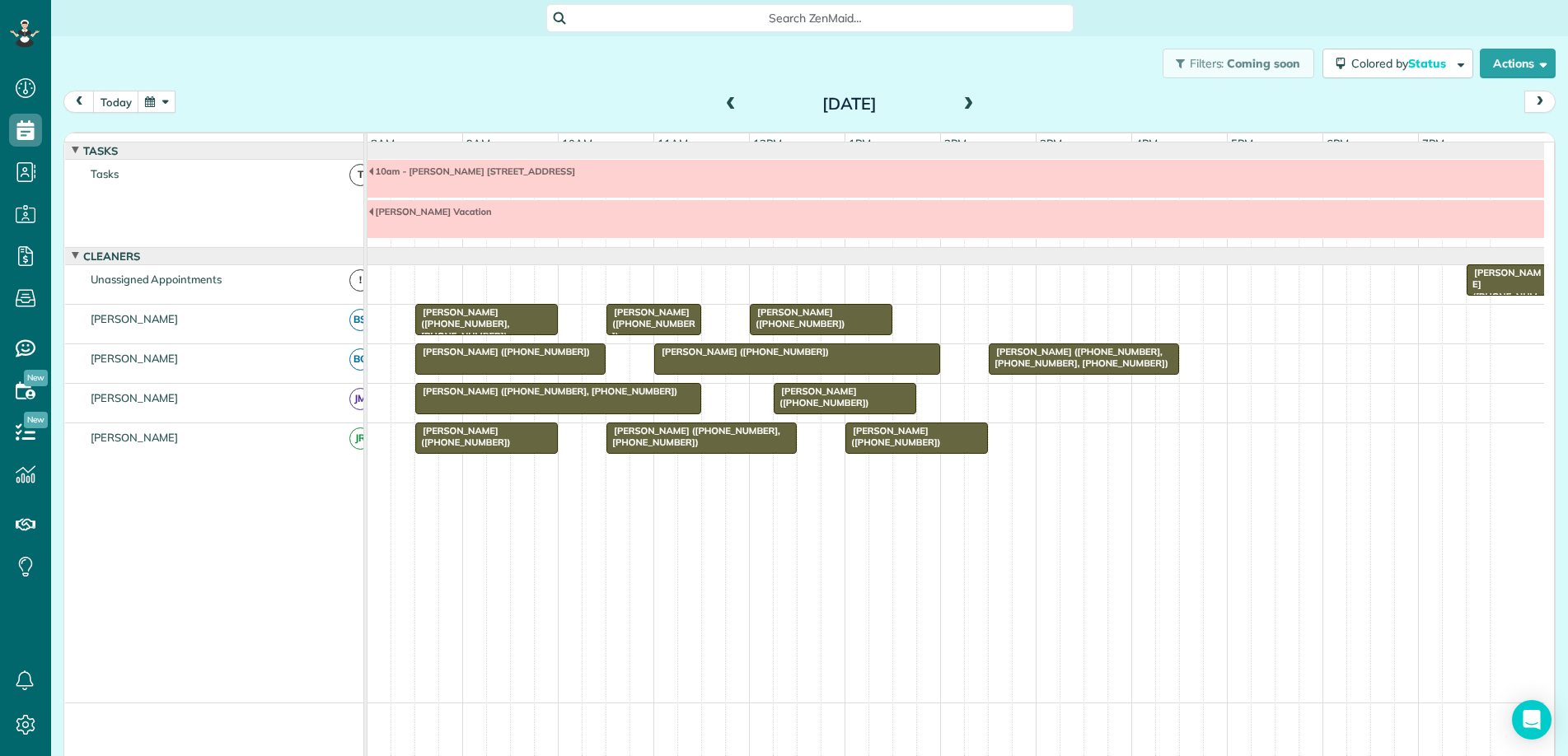 click at bounding box center [916, 438] 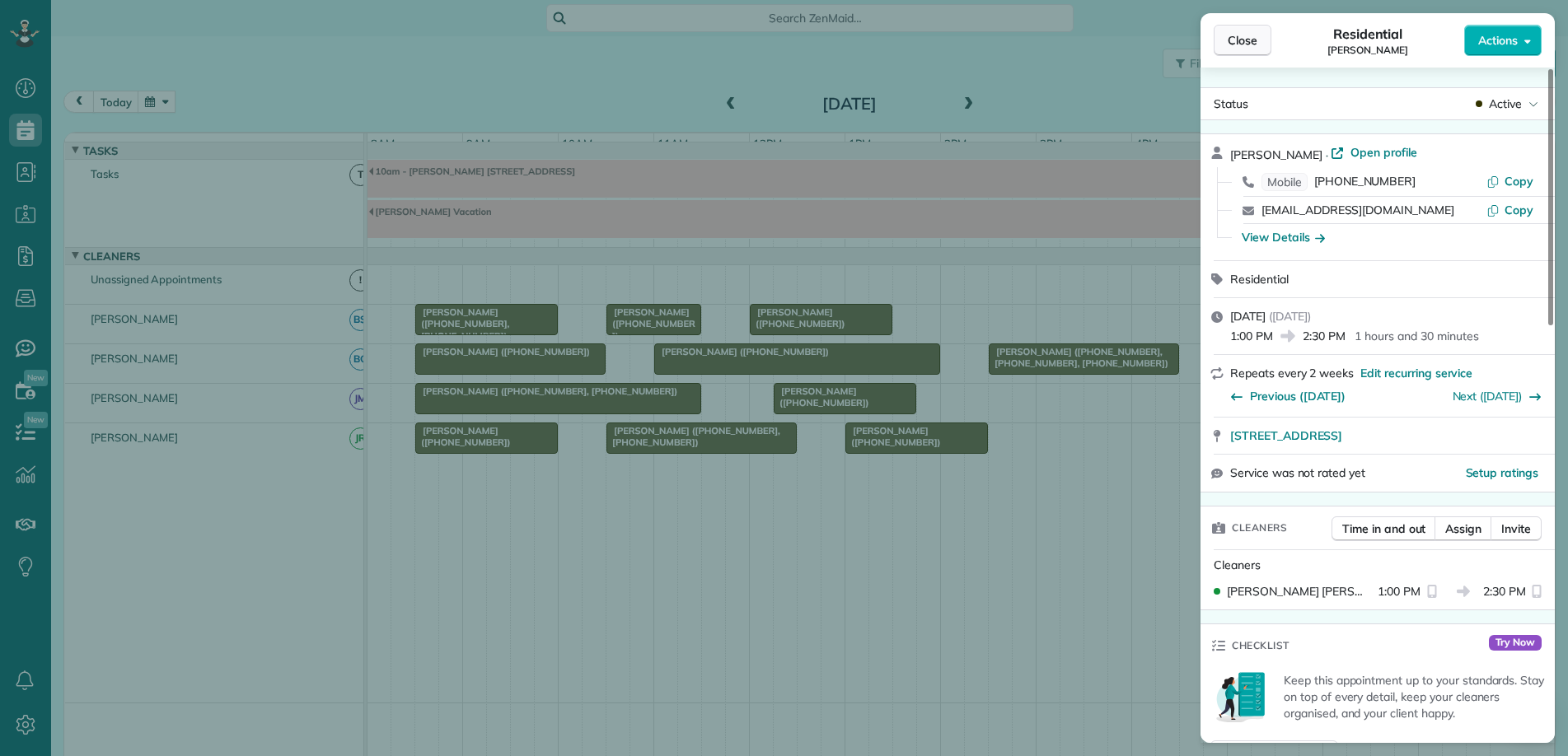 click on "Close" at bounding box center [1243, 40] 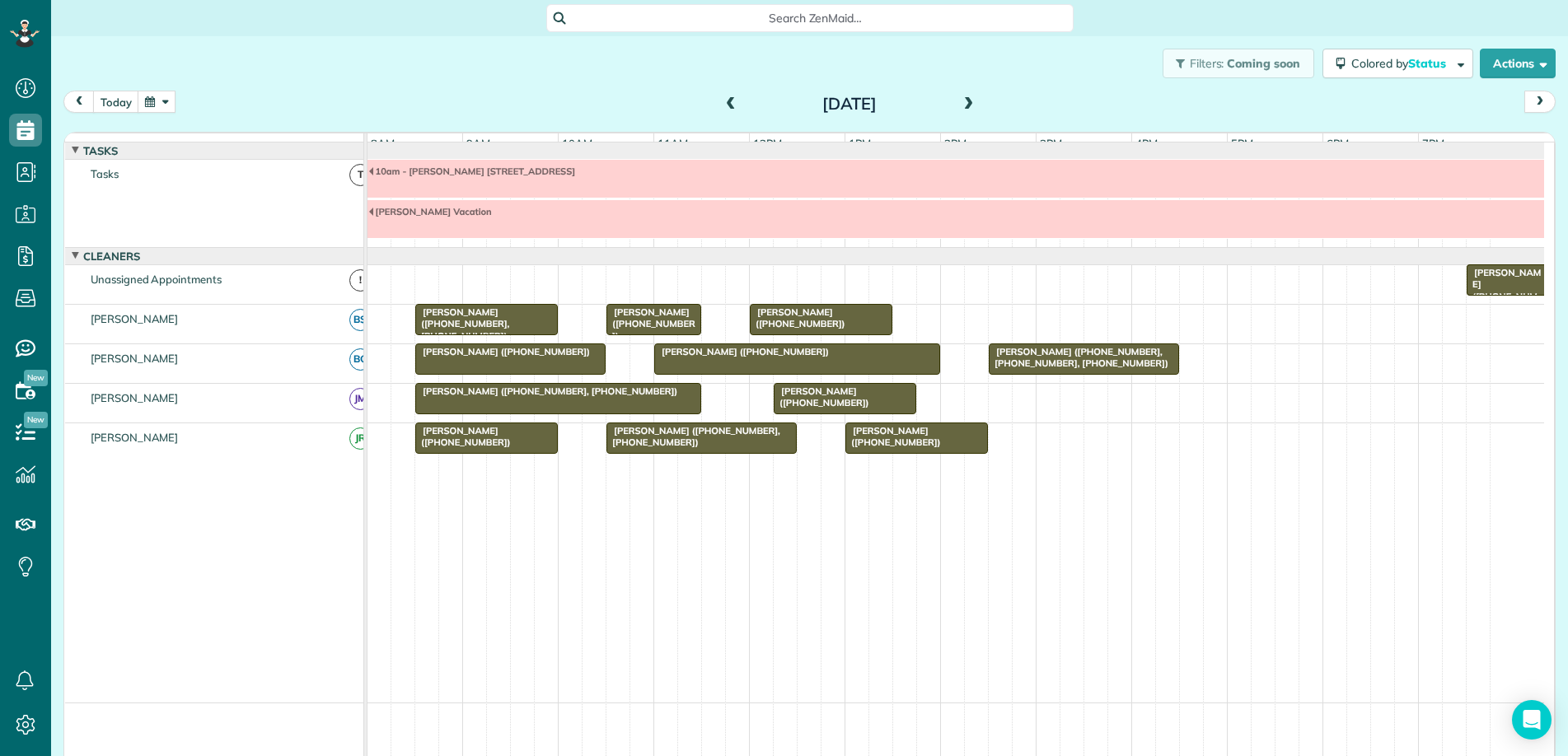 click at bounding box center [731, 105] 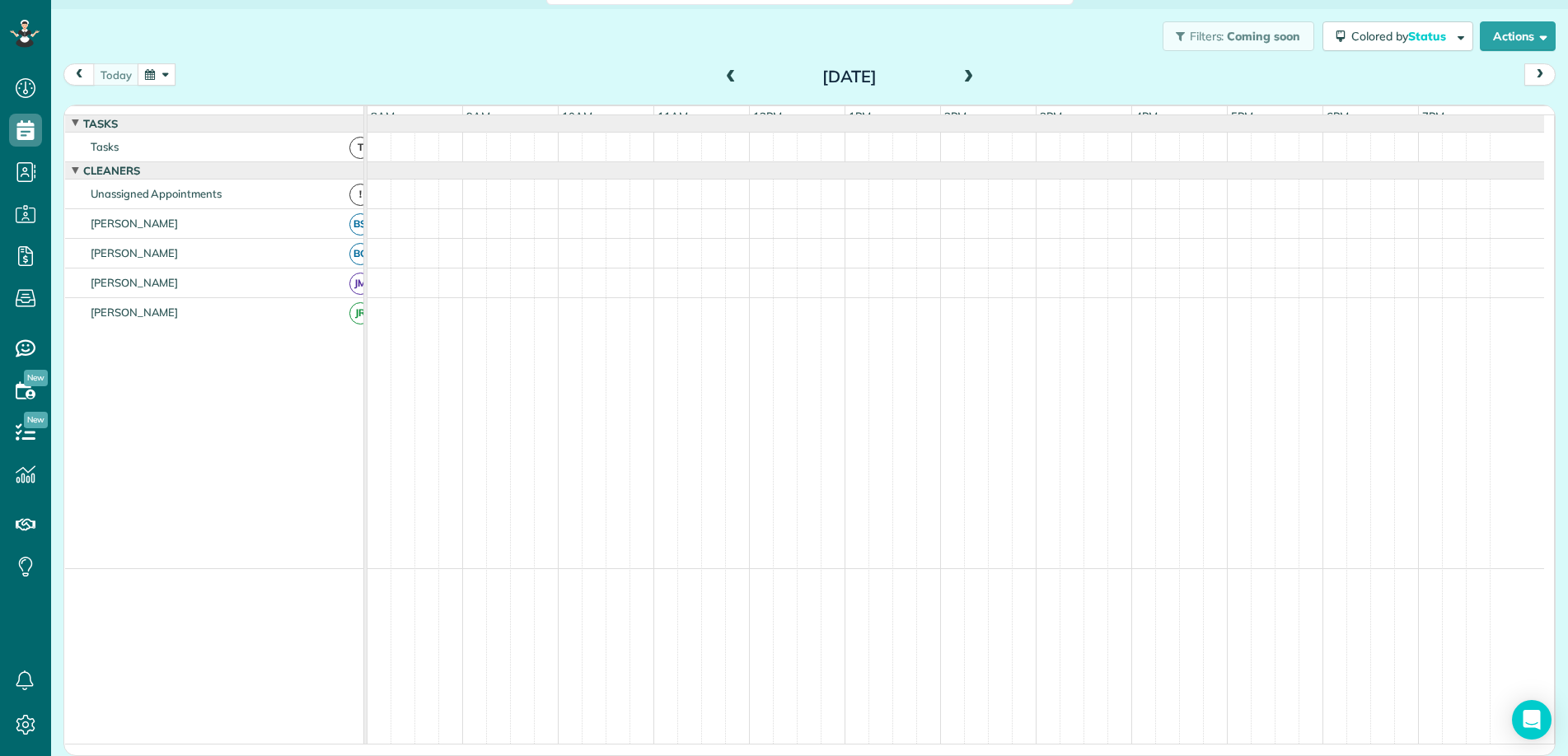 scroll, scrollTop: 0, scrollLeft: 0, axis: both 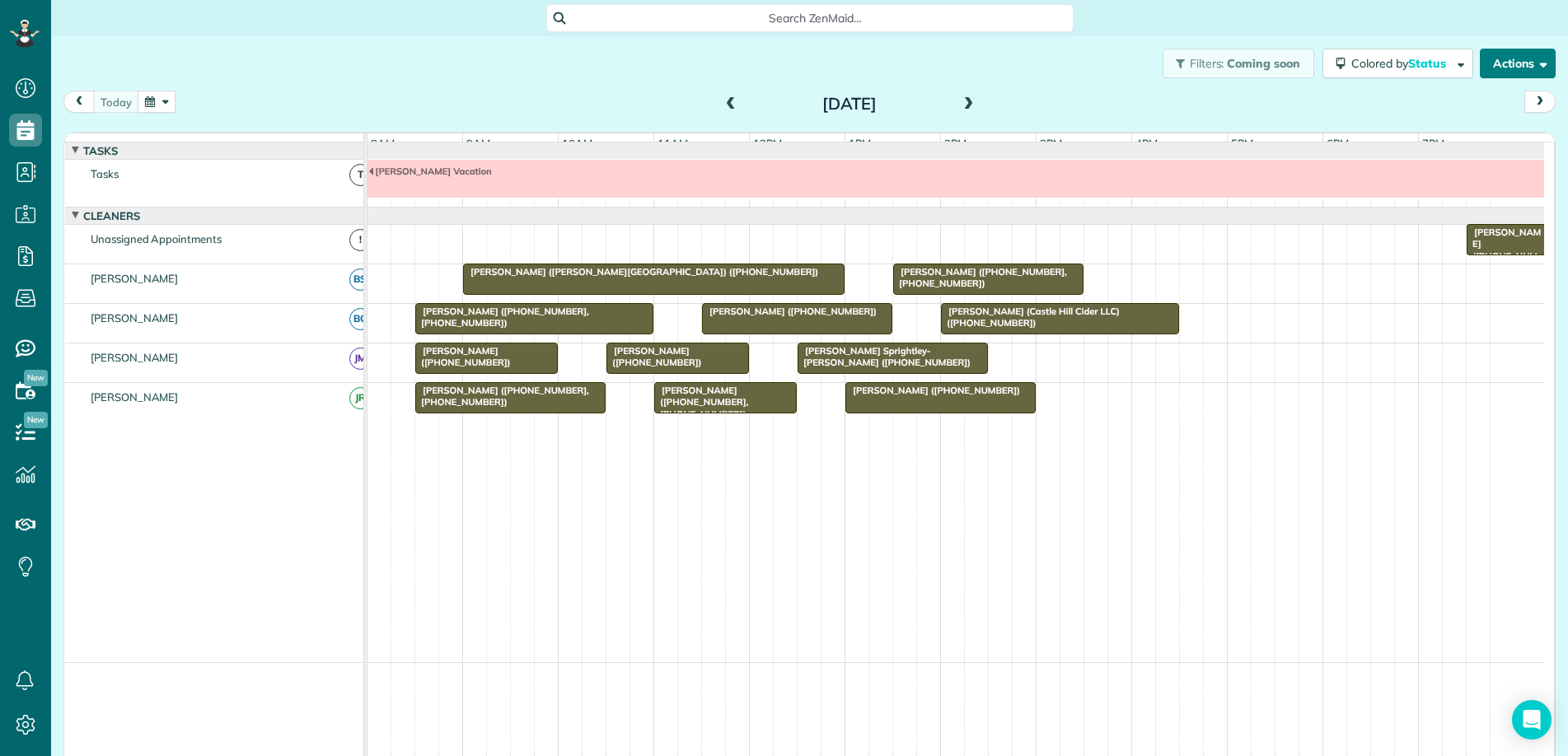 click on "Actions" at bounding box center (1518, 63) 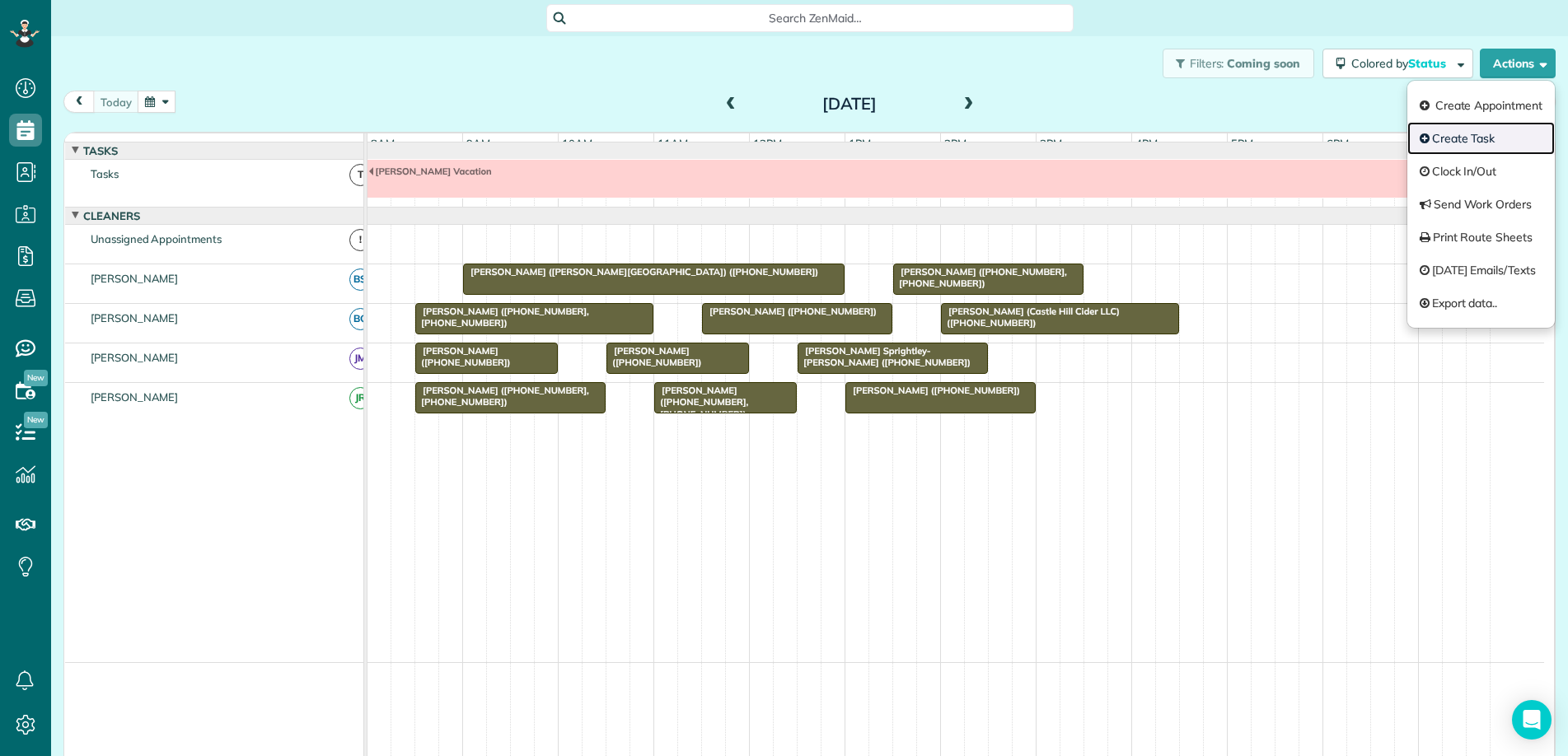 click on "Create Task" at bounding box center [1481, 138] 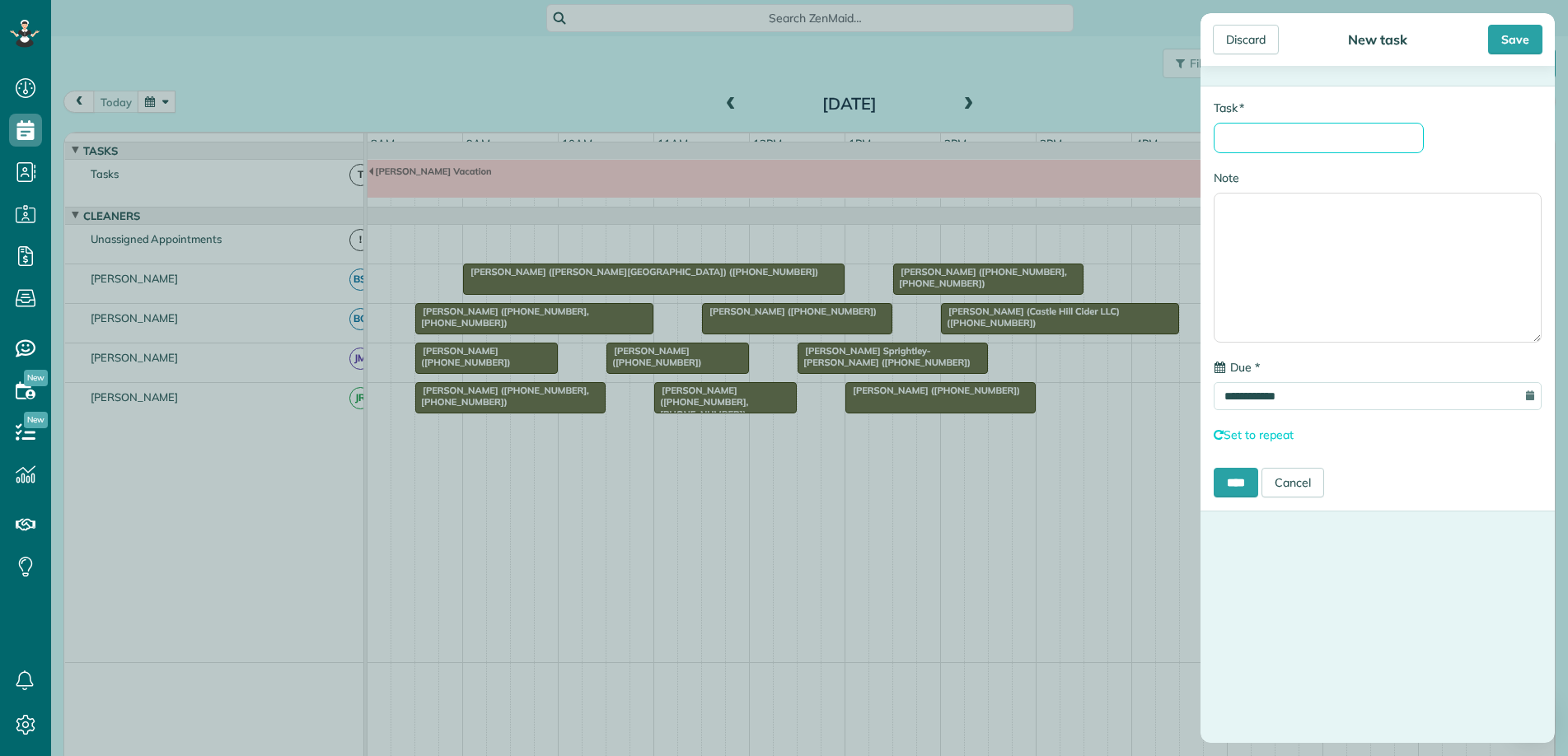 click on "*  Task" at bounding box center [1318, 138] 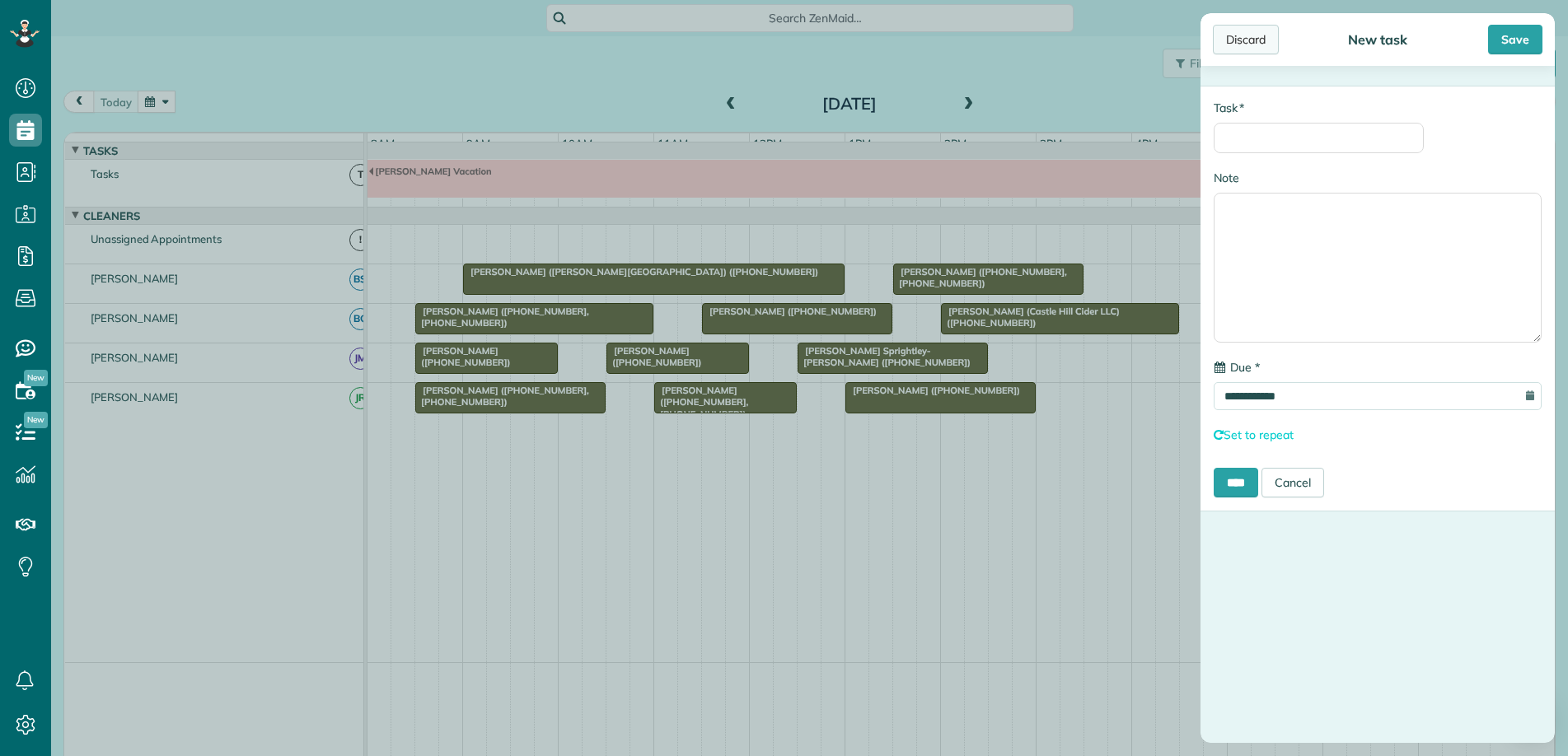 click on "Discard" at bounding box center (1246, 40) 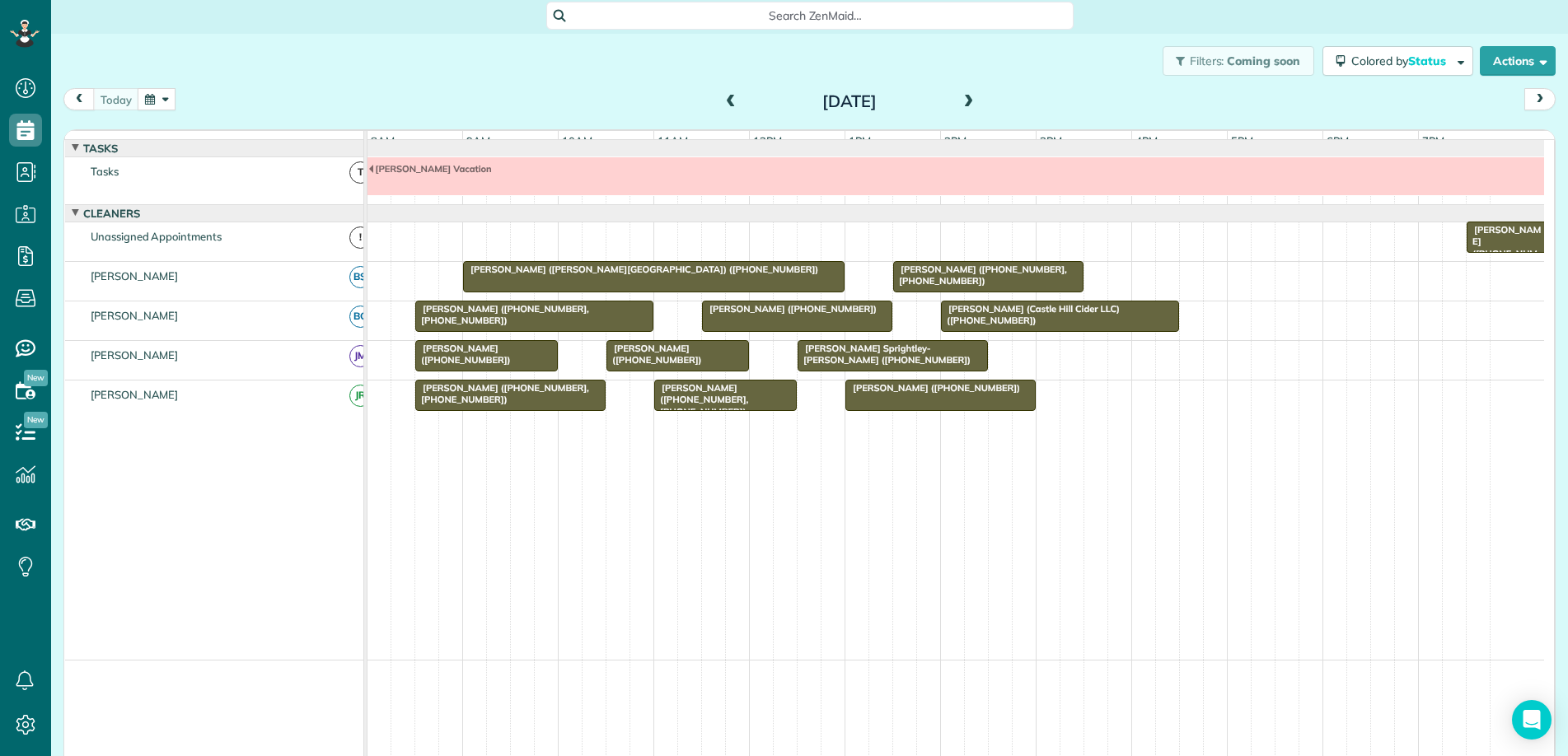 scroll, scrollTop: 0, scrollLeft: 0, axis: both 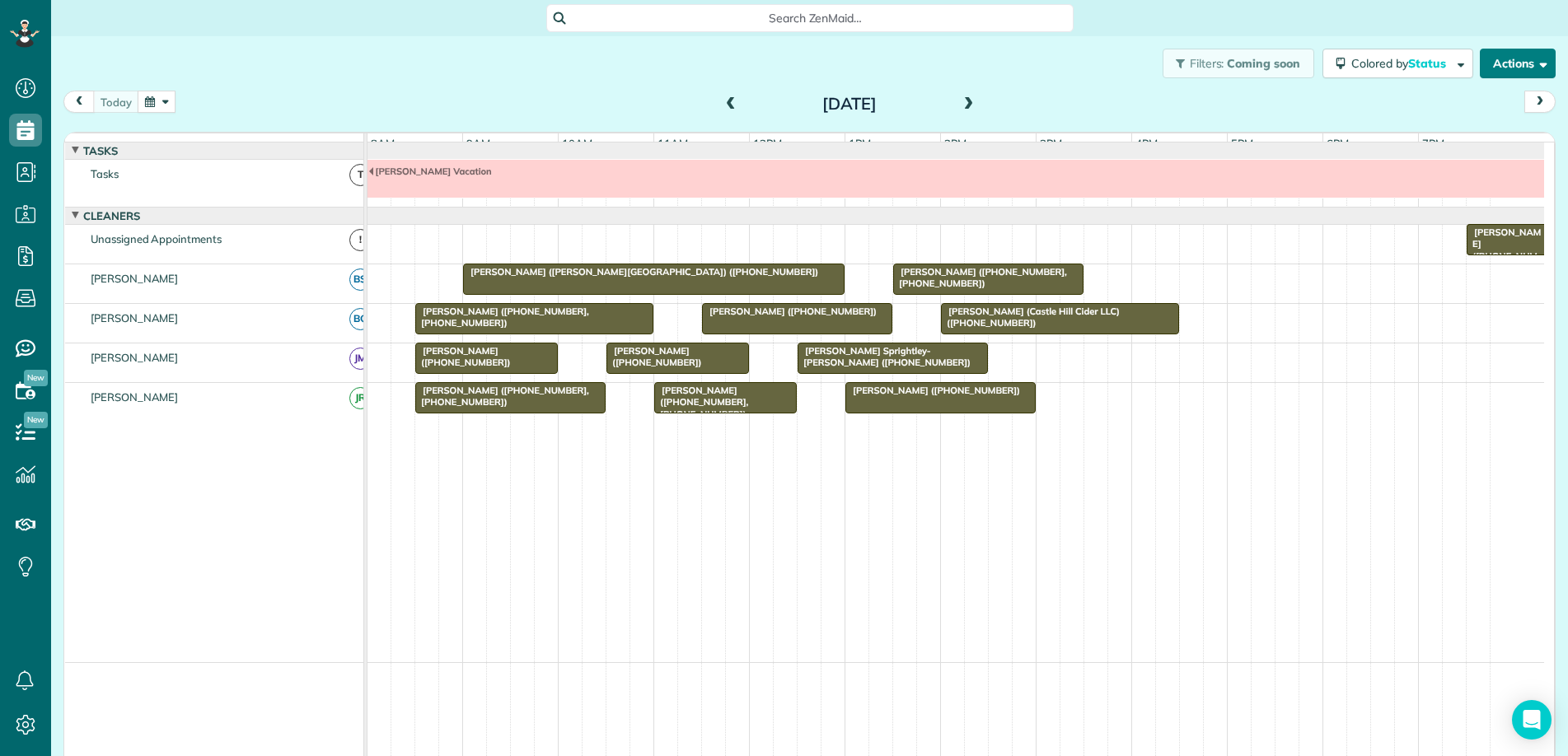 click on "Actions" at bounding box center (1518, 63) 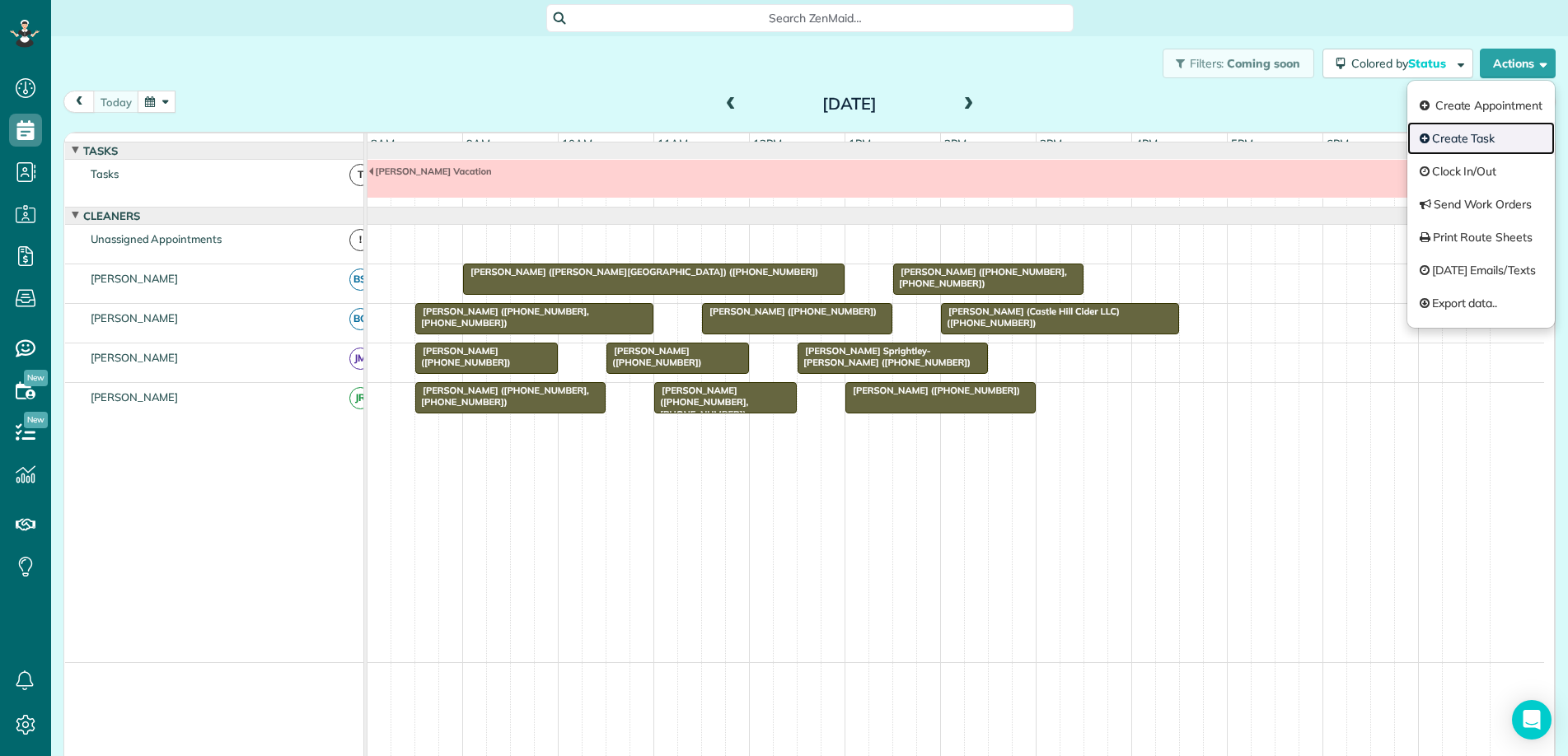 click on "Create Task" at bounding box center [1481, 138] 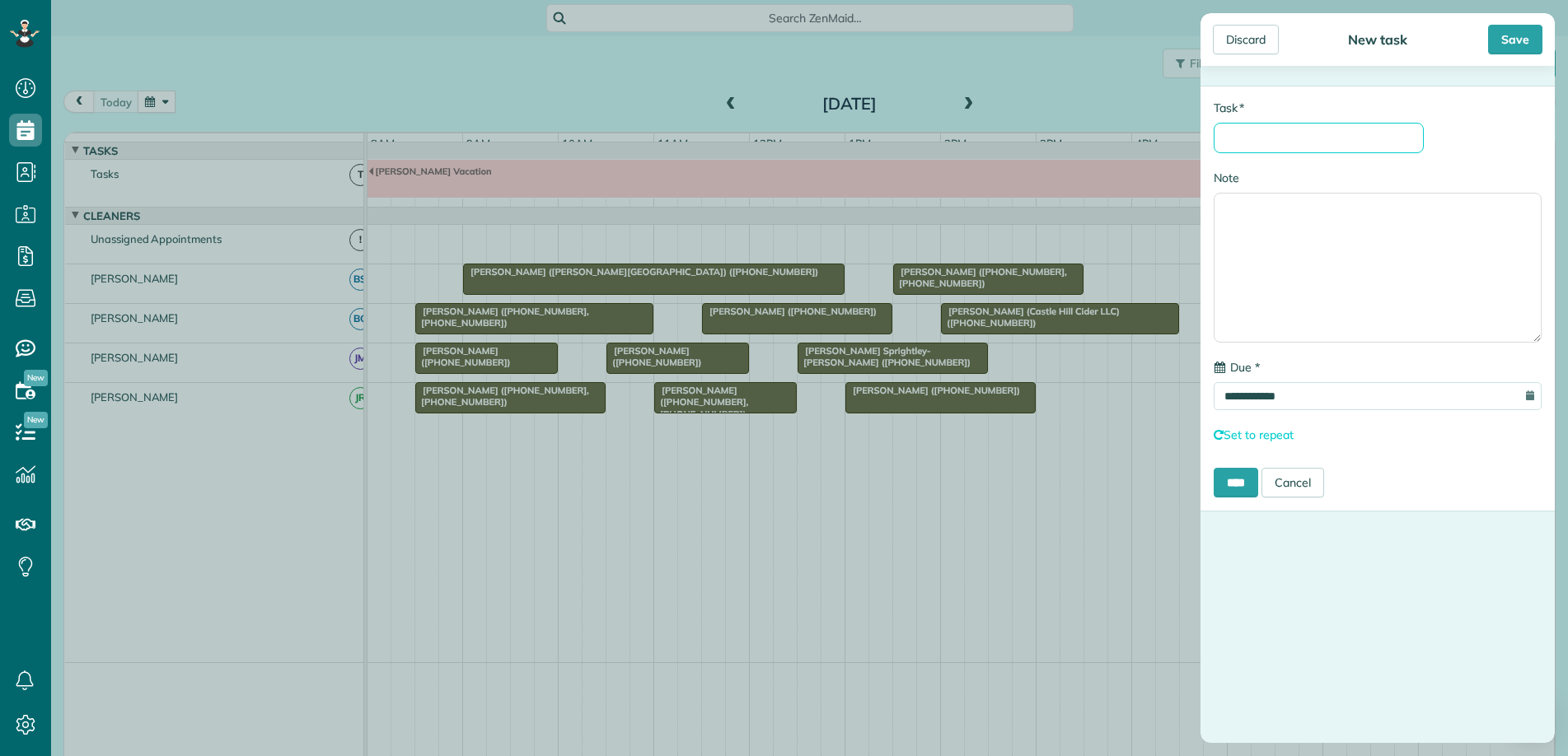 click on "*  Task" at bounding box center [1318, 138] 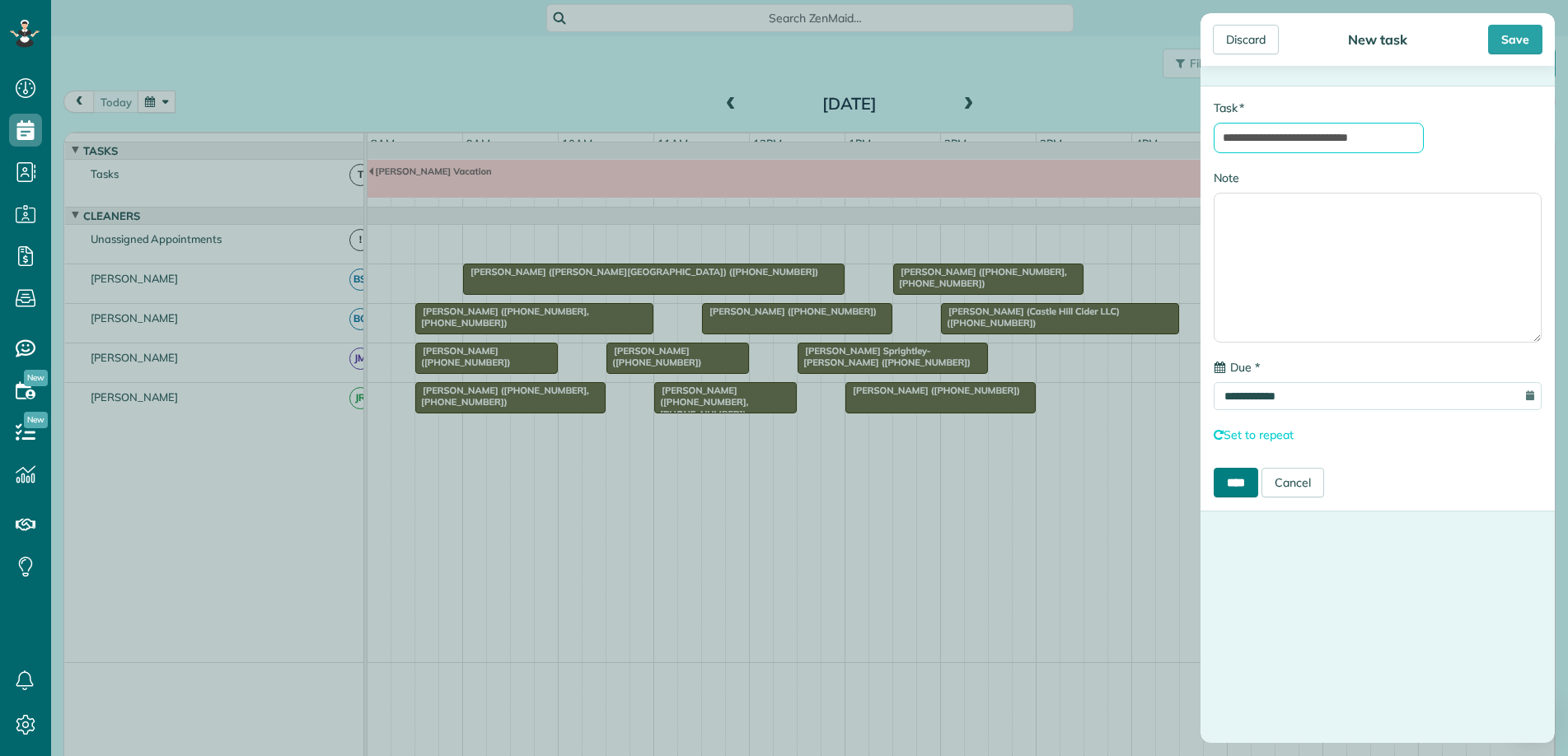 type on "**********" 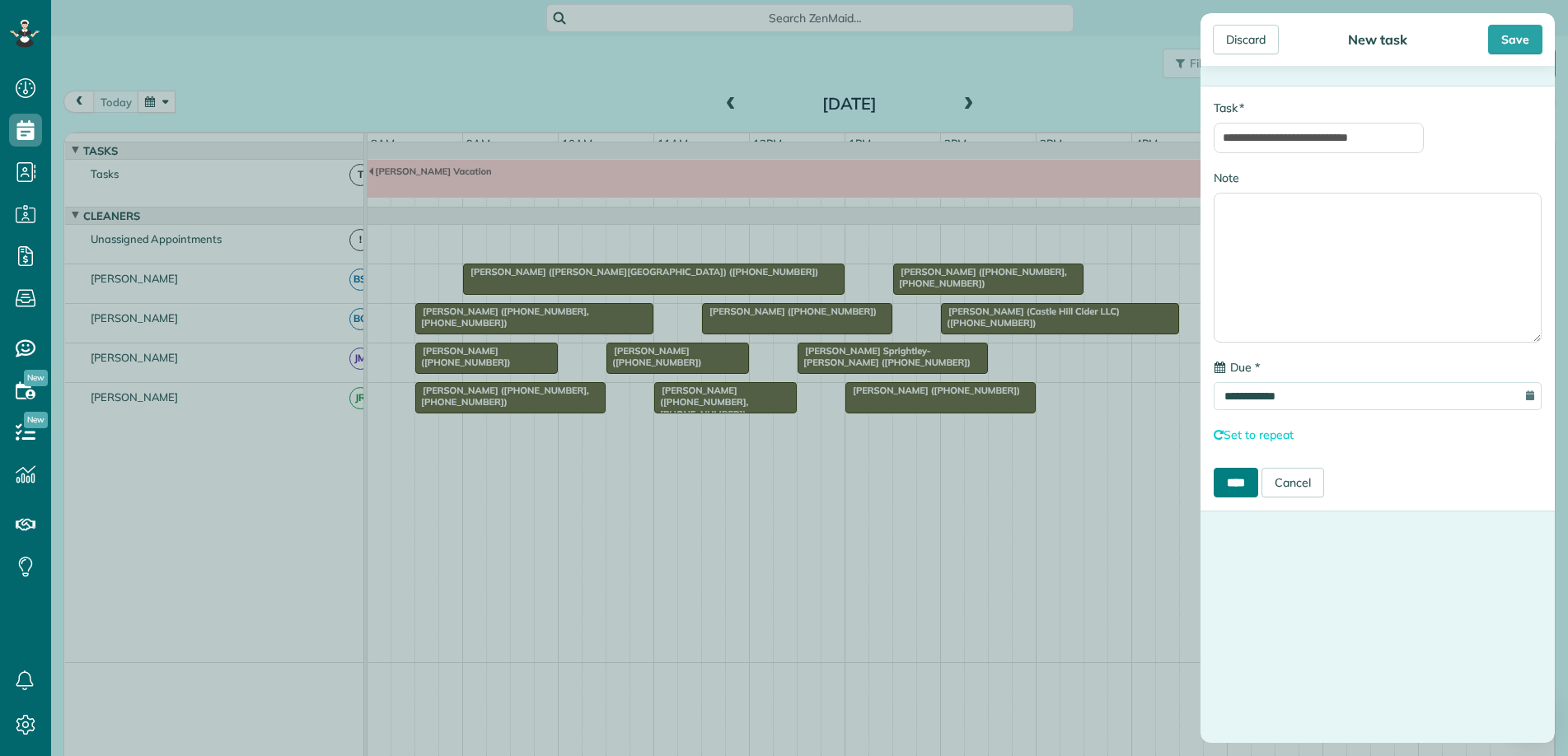 click on "****" at bounding box center (1236, 483) 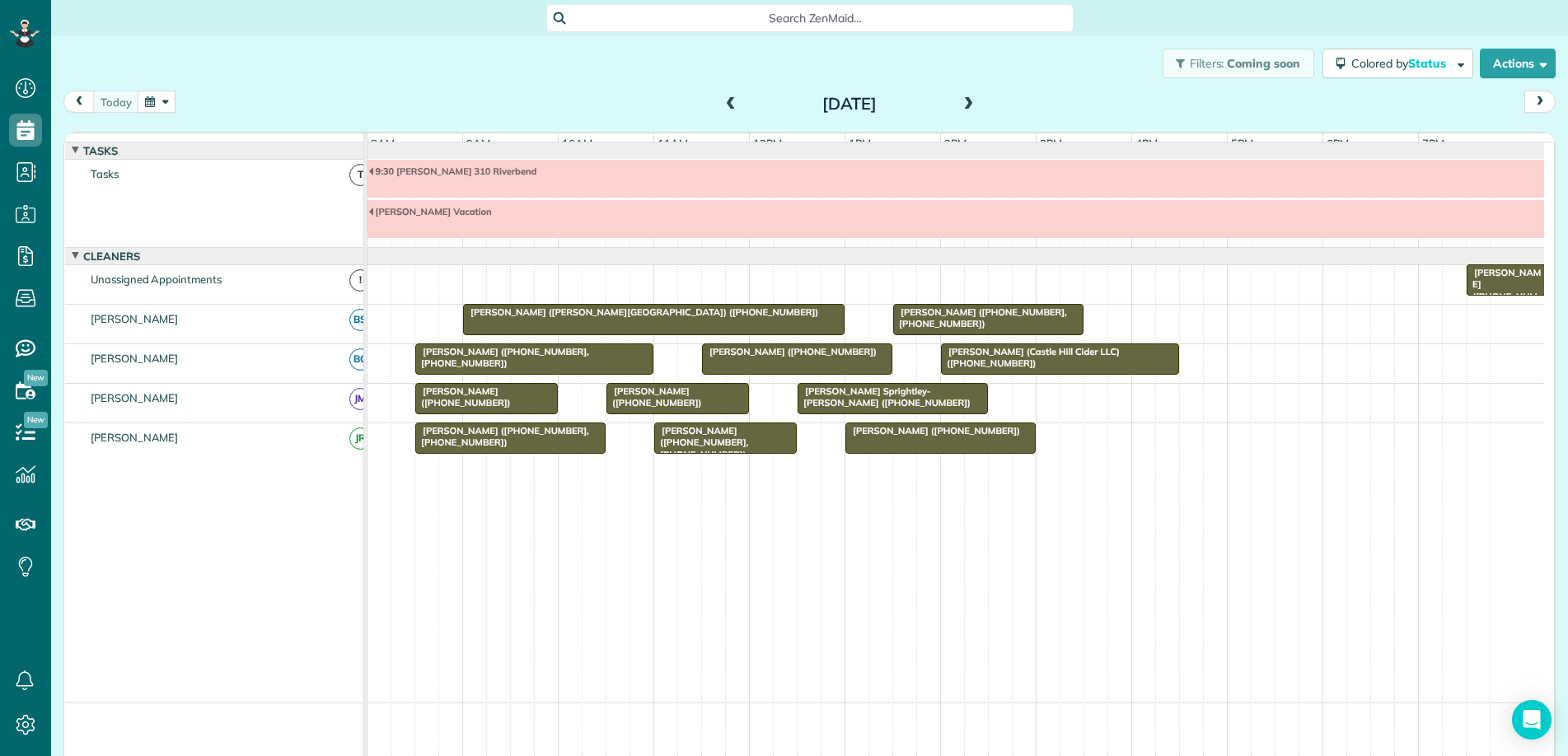 click at bounding box center [969, 105] 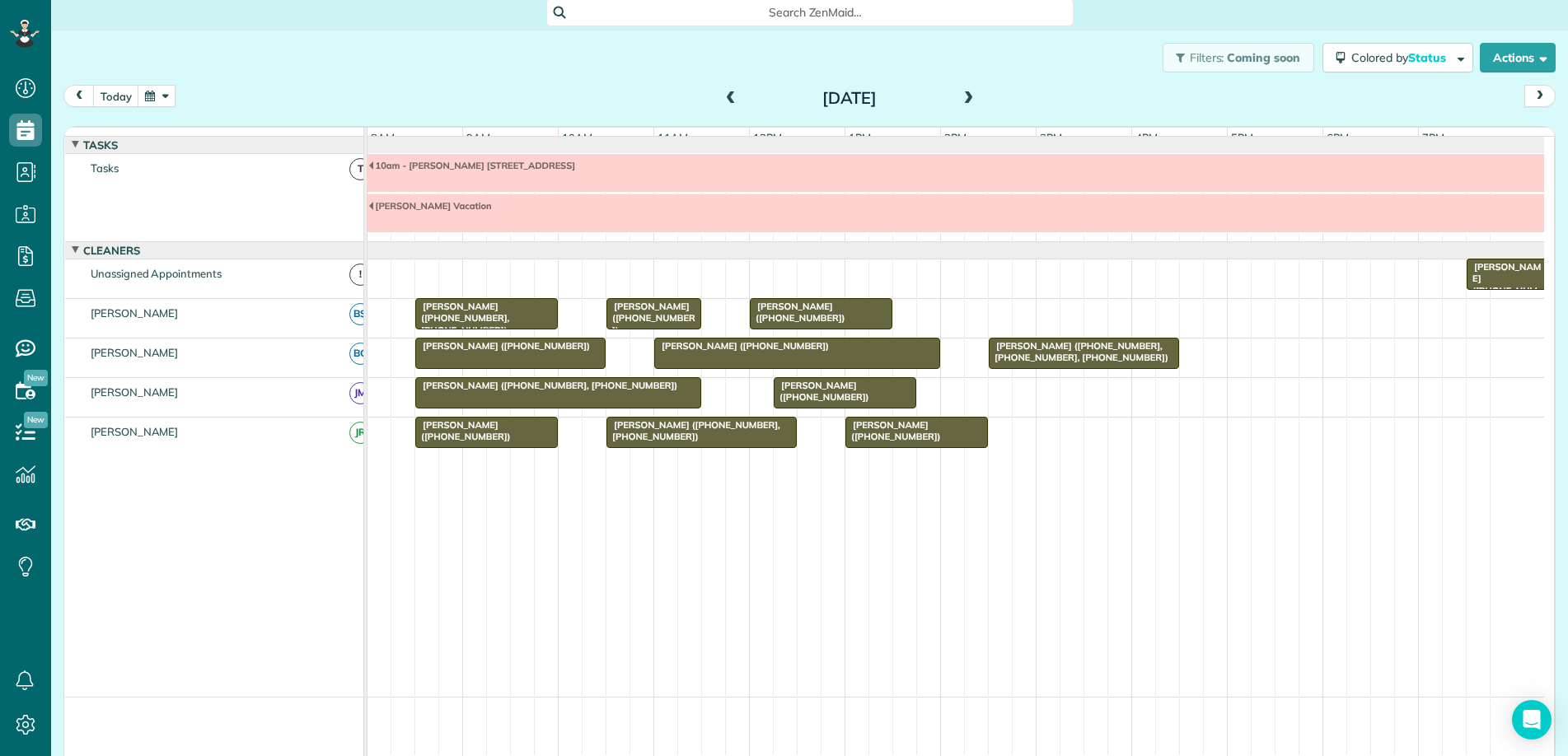 scroll, scrollTop: 0, scrollLeft: 0, axis: both 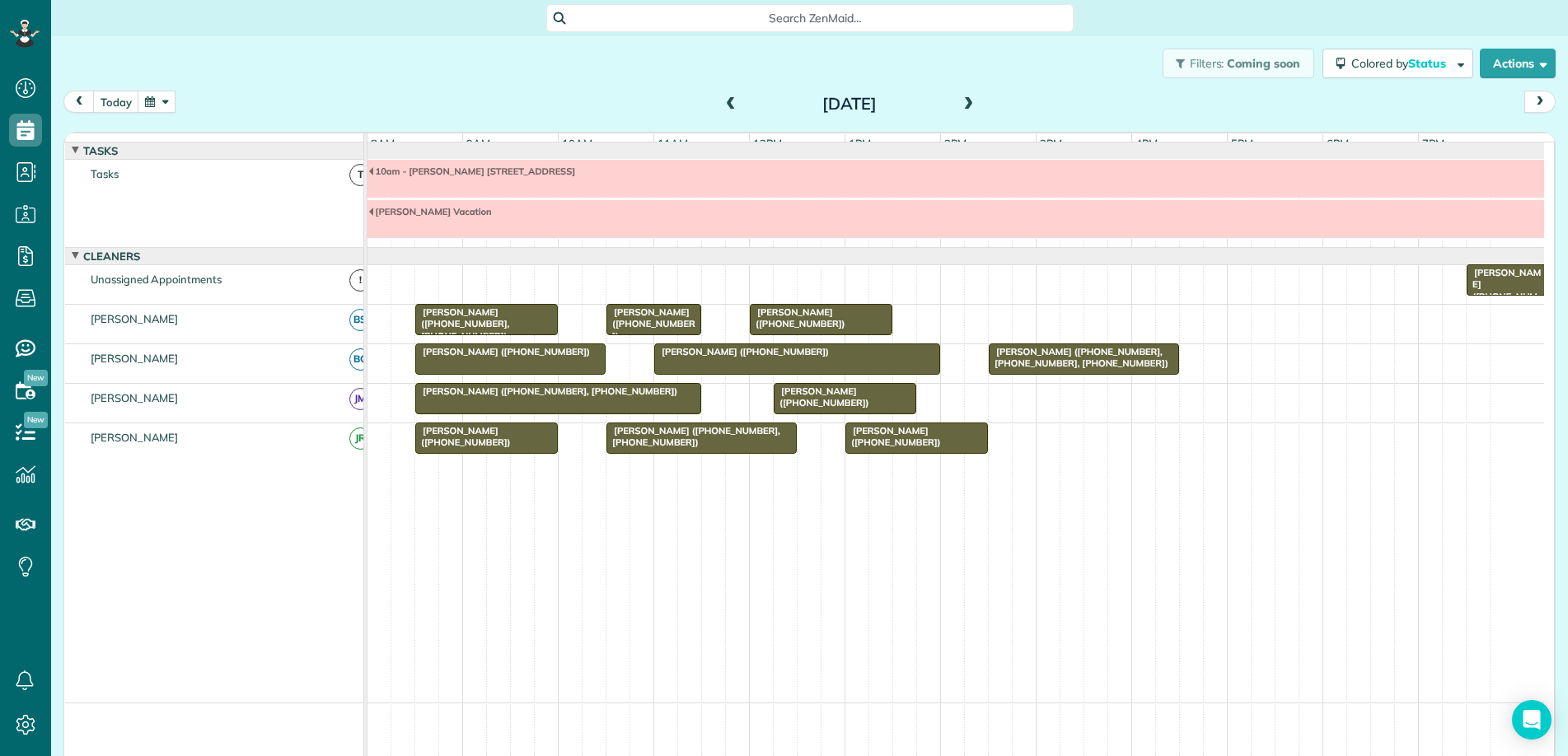 click at bounding box center (969, 105) 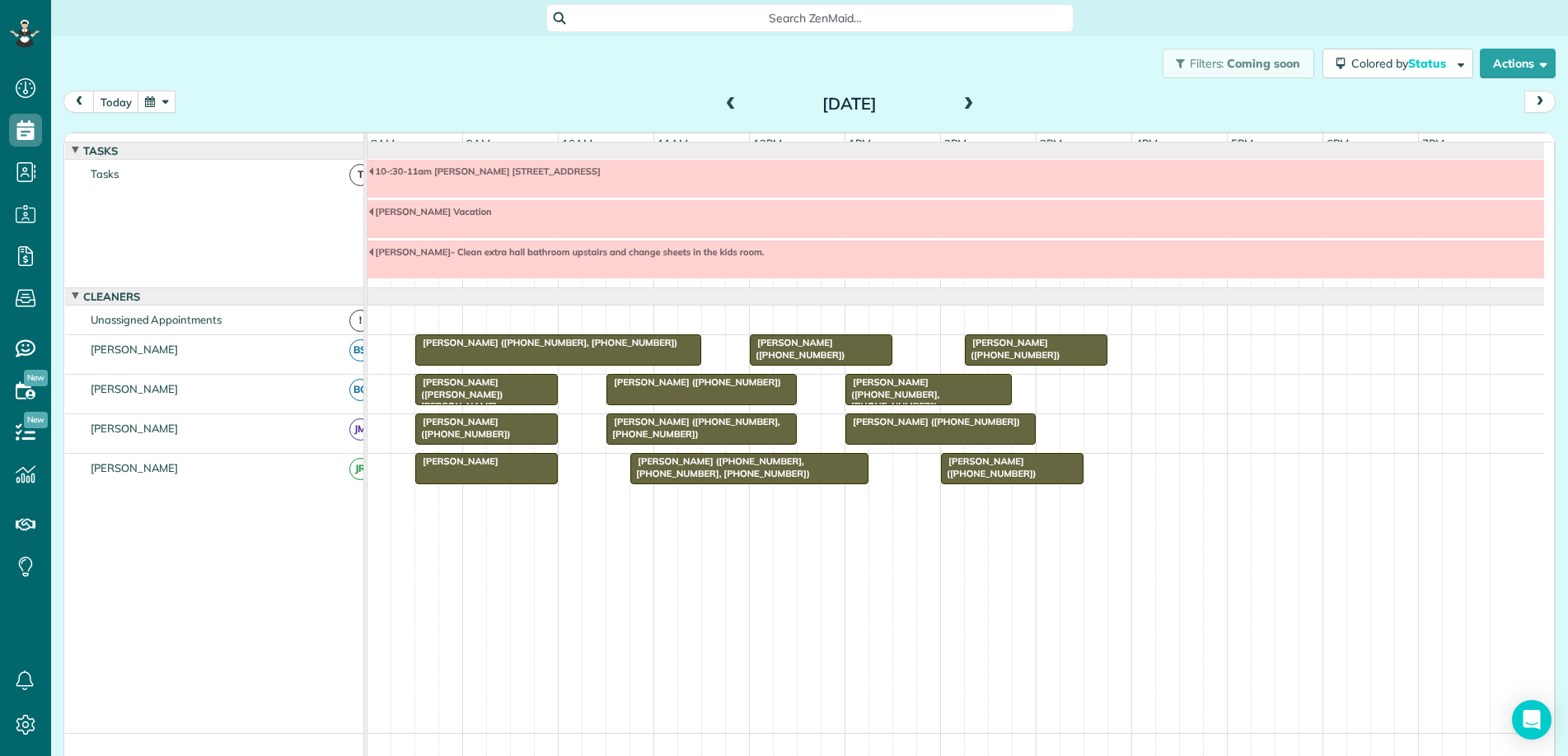 click at bounding box center [157, 101] 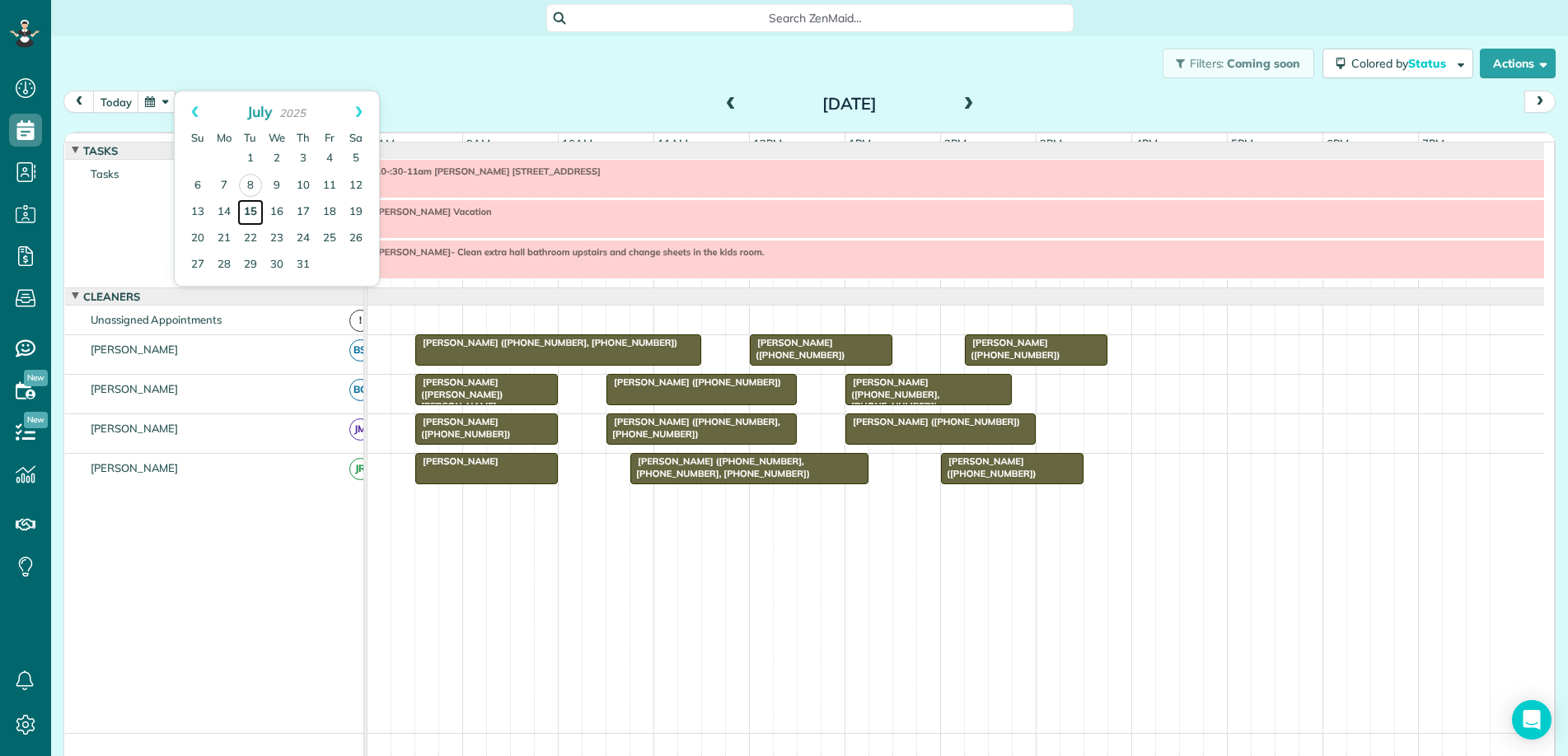 click on "15" at bounding box center (250, 212) 